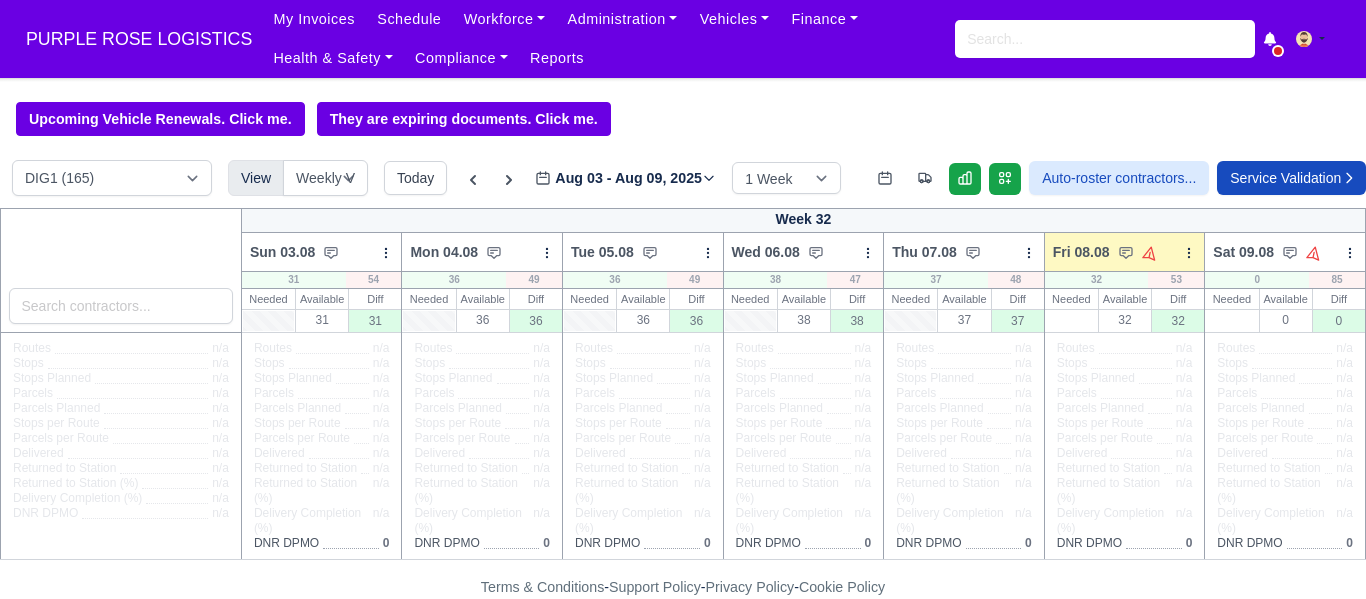scroll, scrollTop: 0, scrollLeft: 0, axis: both 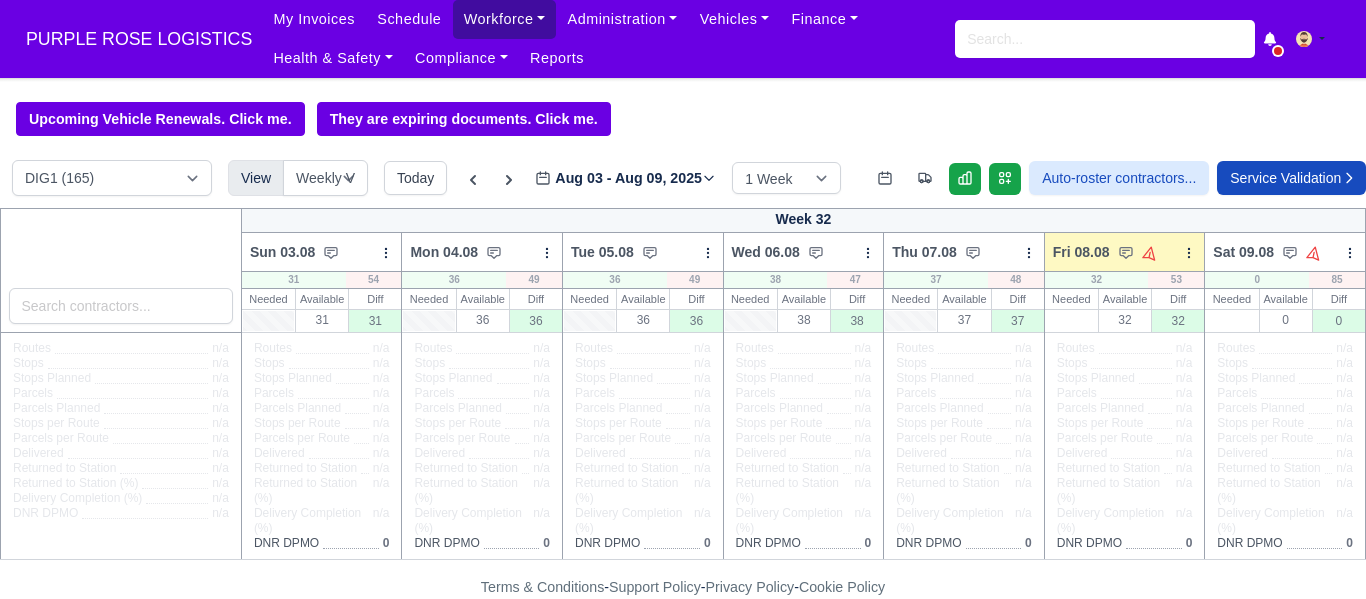 click on "Workforce" at bounding box center [505, 19] 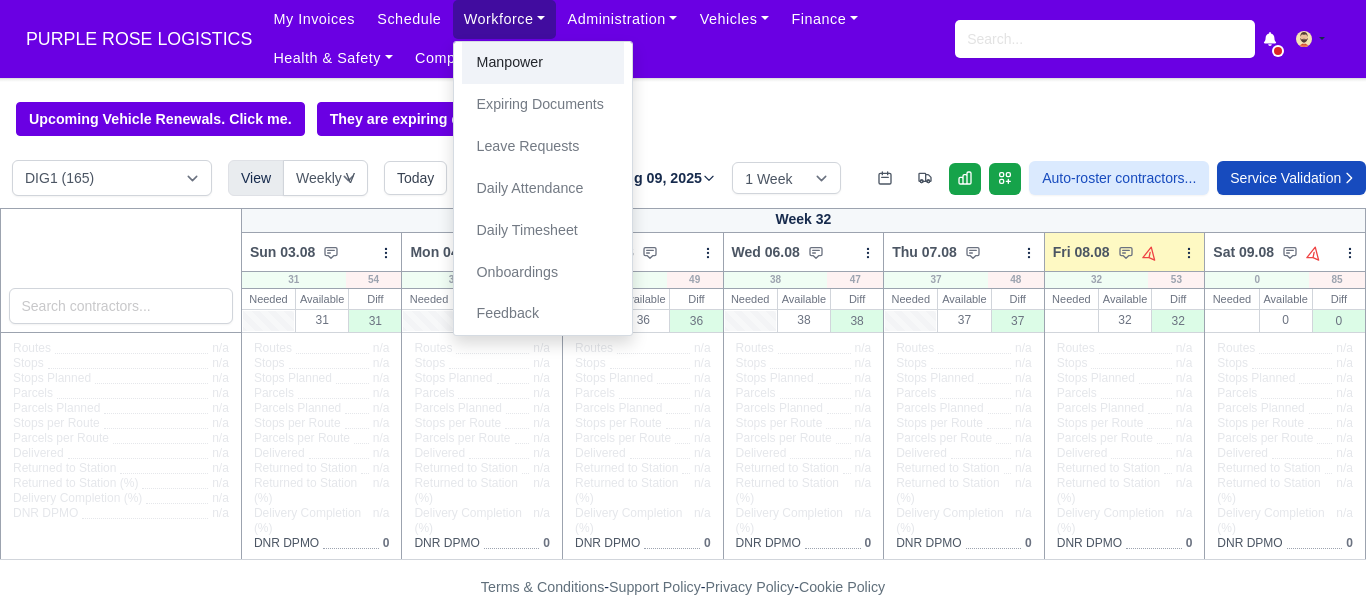 click on "Manpower" at bounding box center [543, 63] 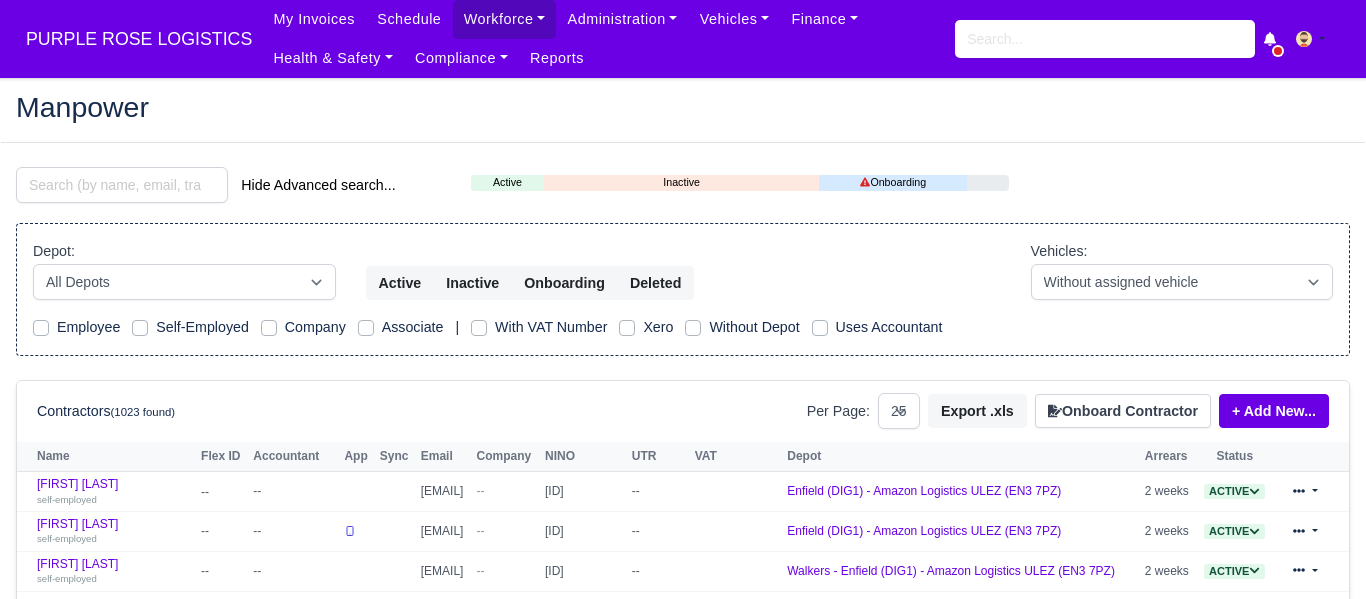 select on "25" 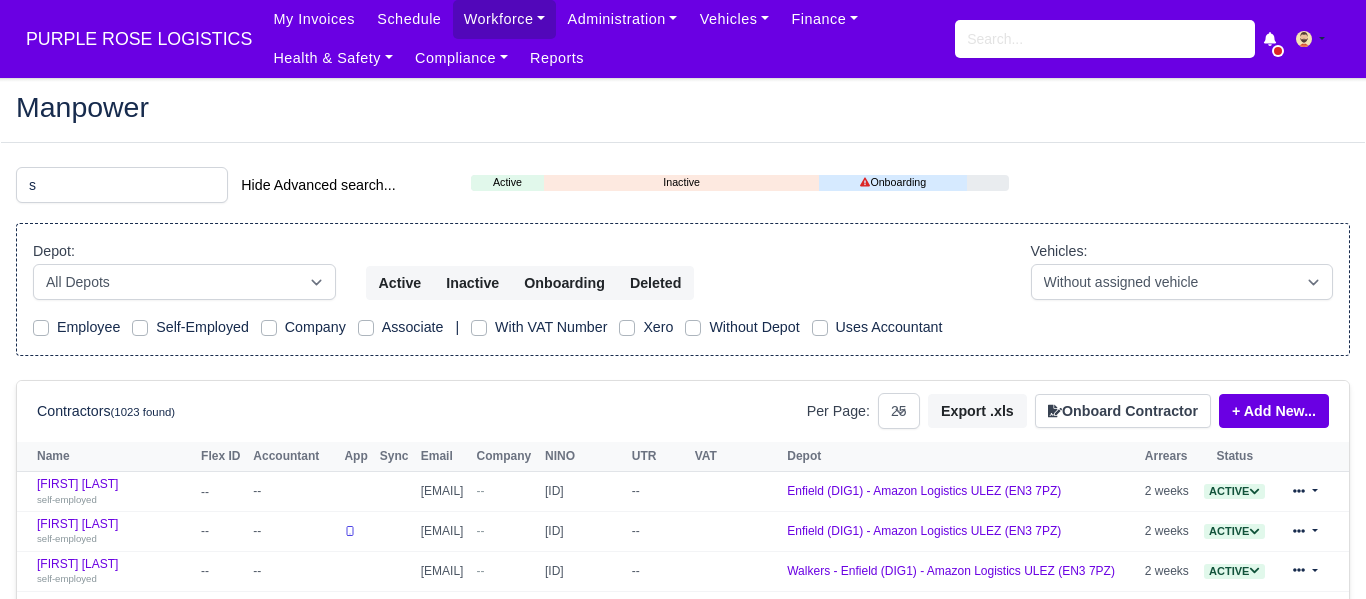 scroll, scrollTop: 0, scrollLeft: 0, axis: both 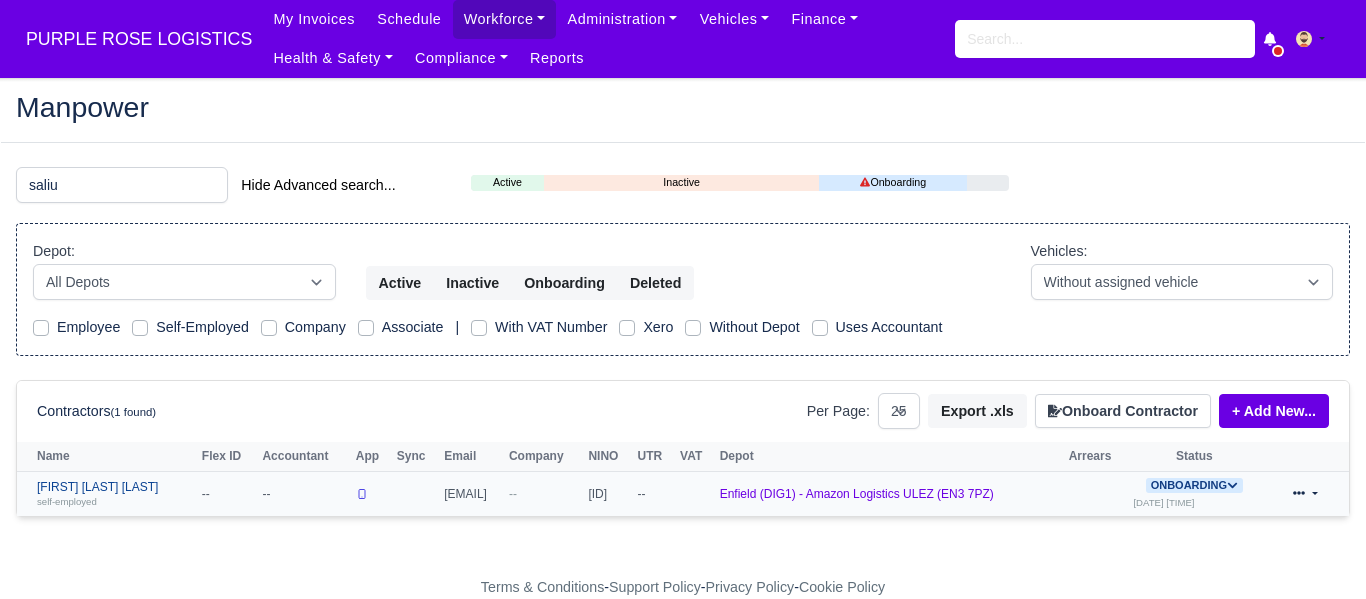 type on "saliu" 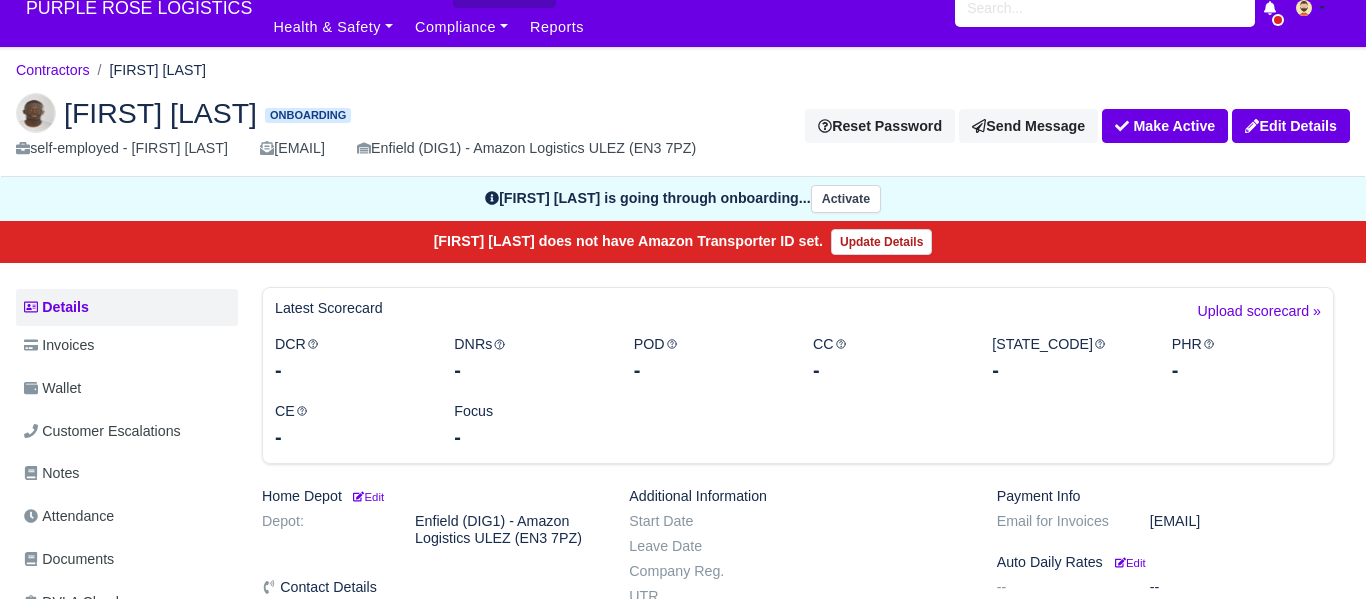 scroll, scrollTop: 35, scrollLeft: 0, axis: vertical 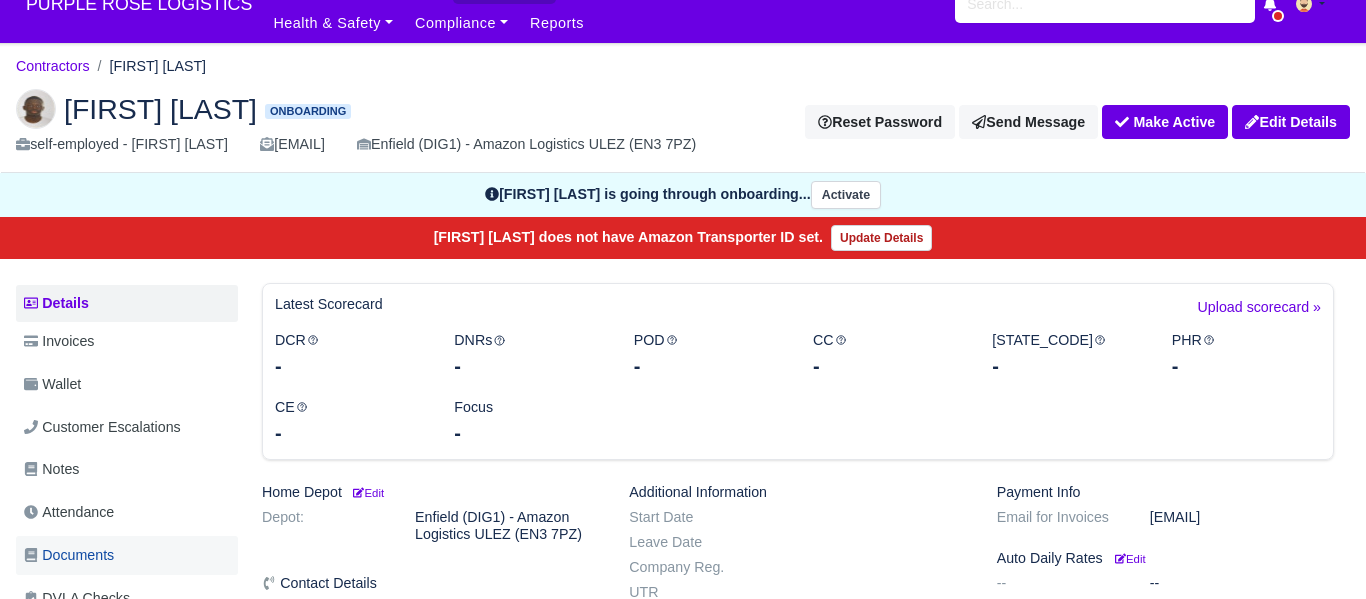 click on "Documents" at bounding box center [69, 555] 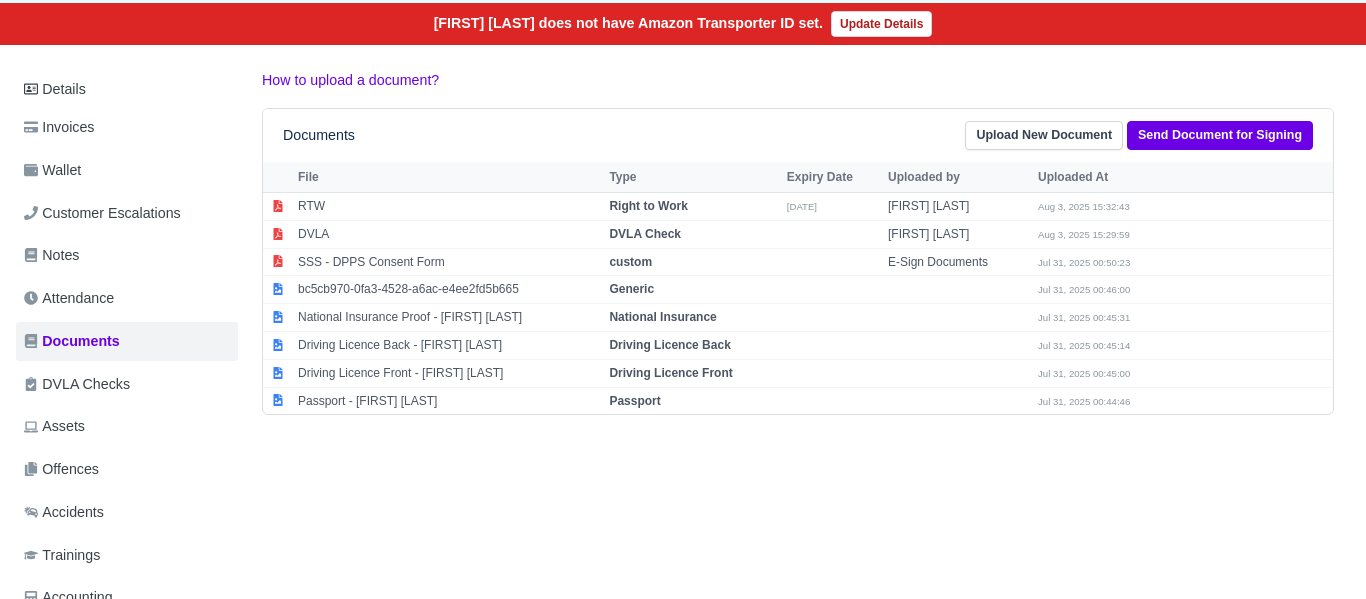 scroll, scrollTop: 260, scrollLeft: 0, axis: vertical 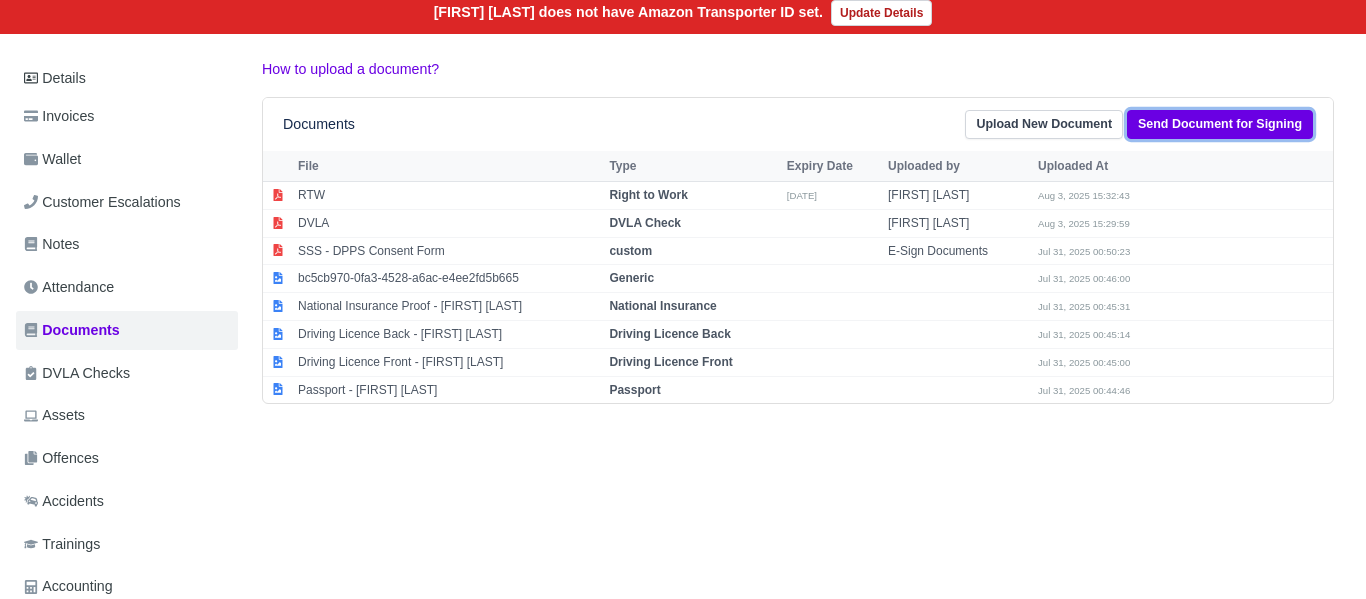 click on "Send Document for Signing" at bounding box center (1220, 124) 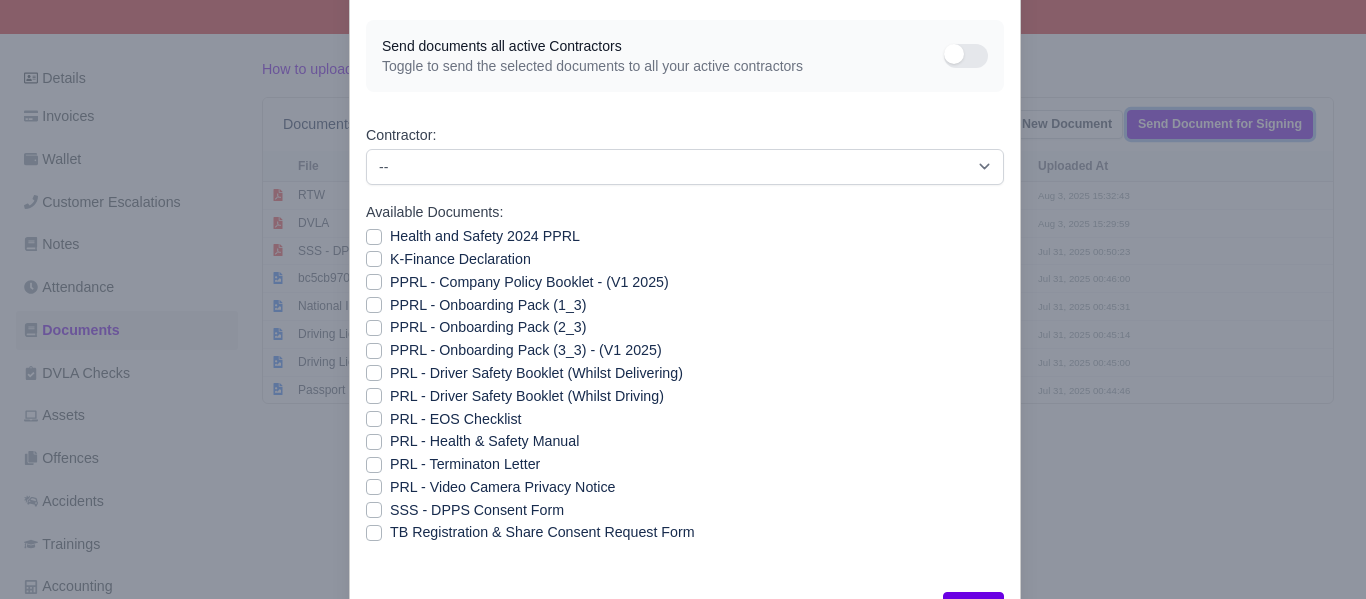 scroll, scrollTop: 85, scrollLeft: 0, axis: vertical 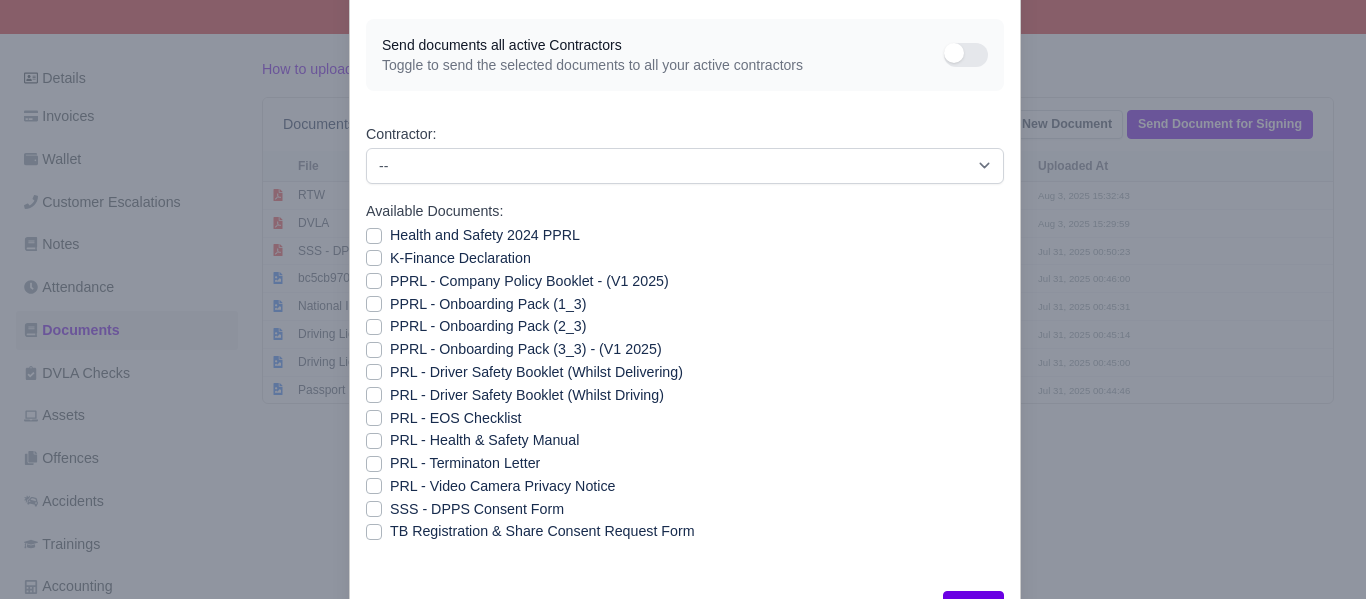 click on "Health and Safety 2024 PPRL" at bounding box center [485, 235] 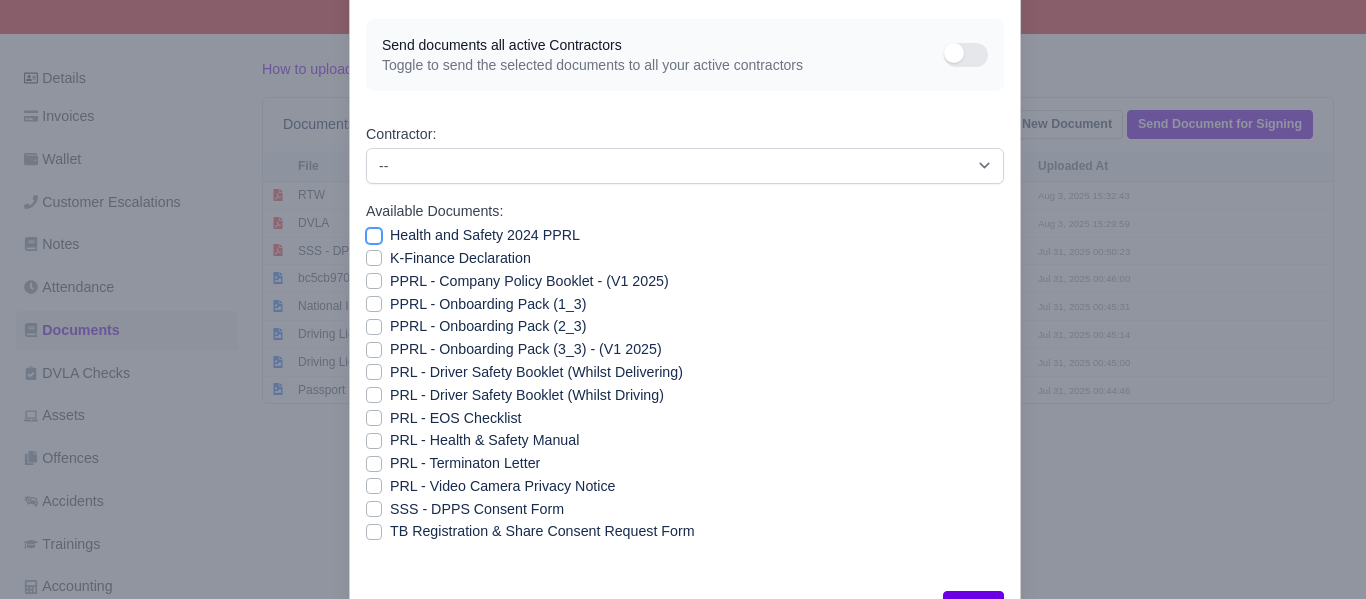 click on "Health and Safety 2024 PPRL" at bounding box center [374, 232] 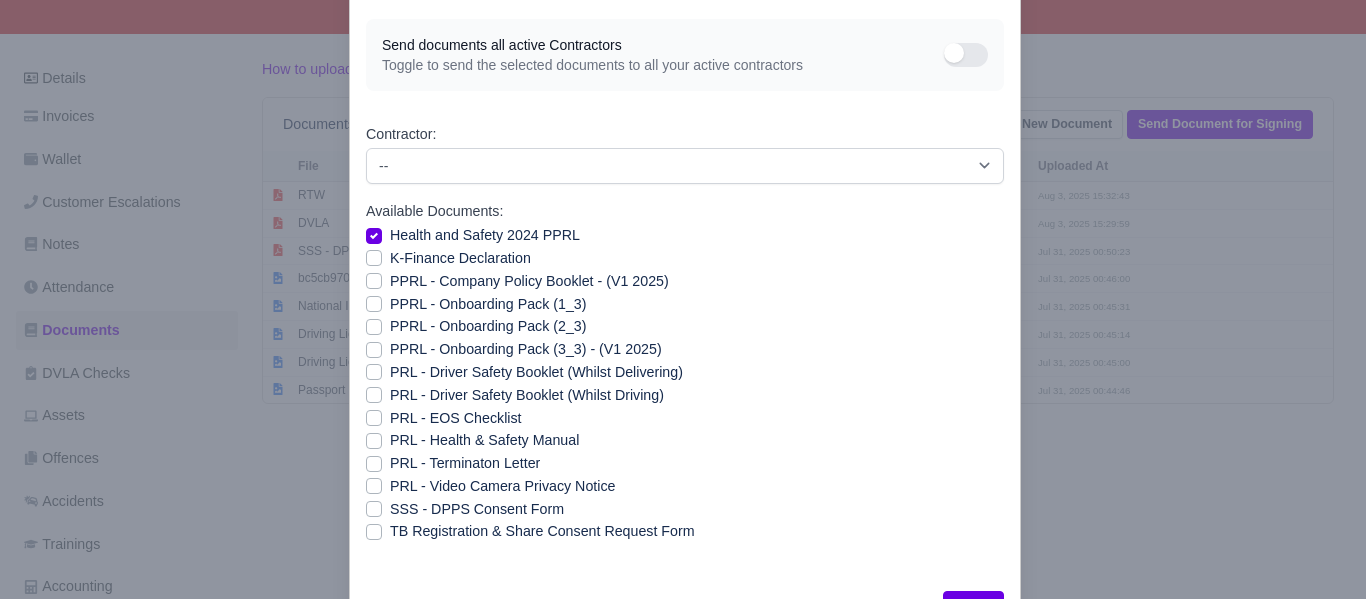 click on "K-Finance Declaration" at bounding box center [460, 258] 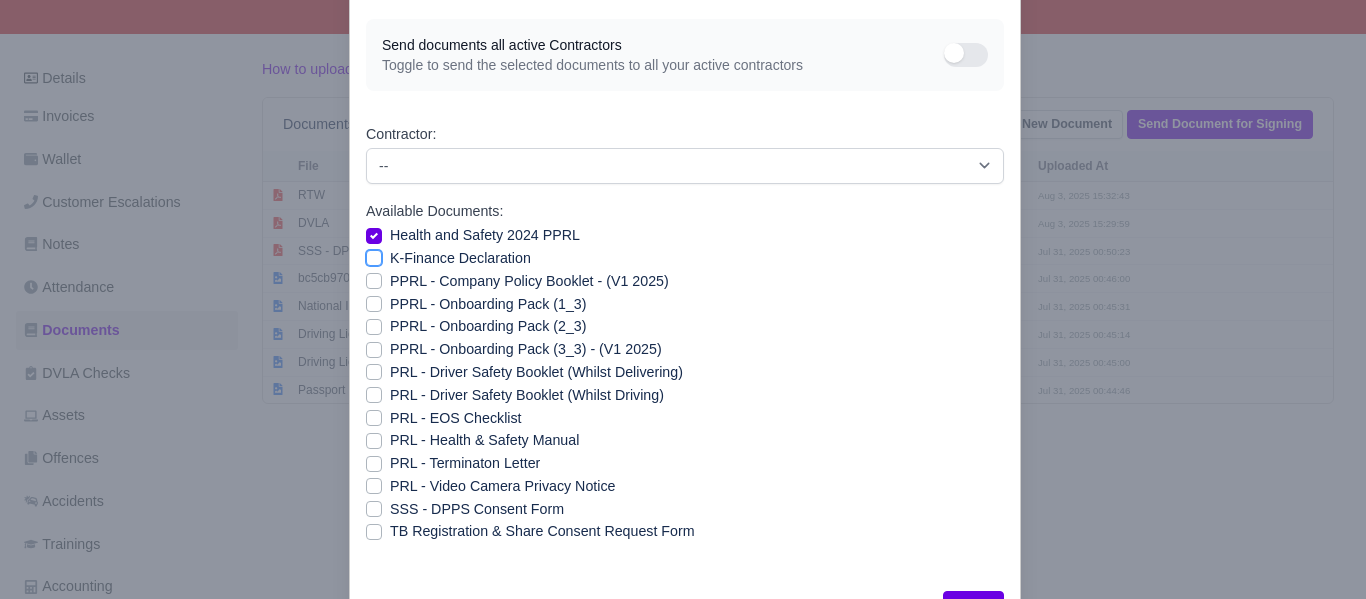 click on "K-Finance Declaration" at bounding box center [374, 255] 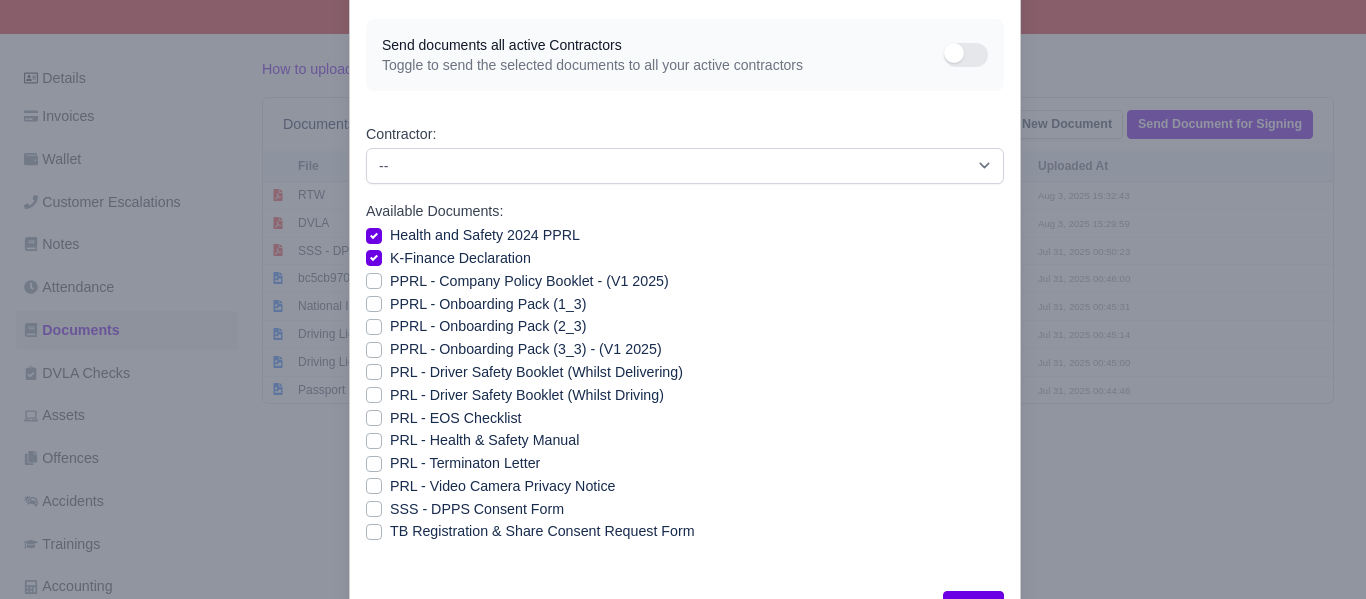 click on "PPRL - Company Policy Booklet - (V1 2025)" at bounding box center (529, 281) 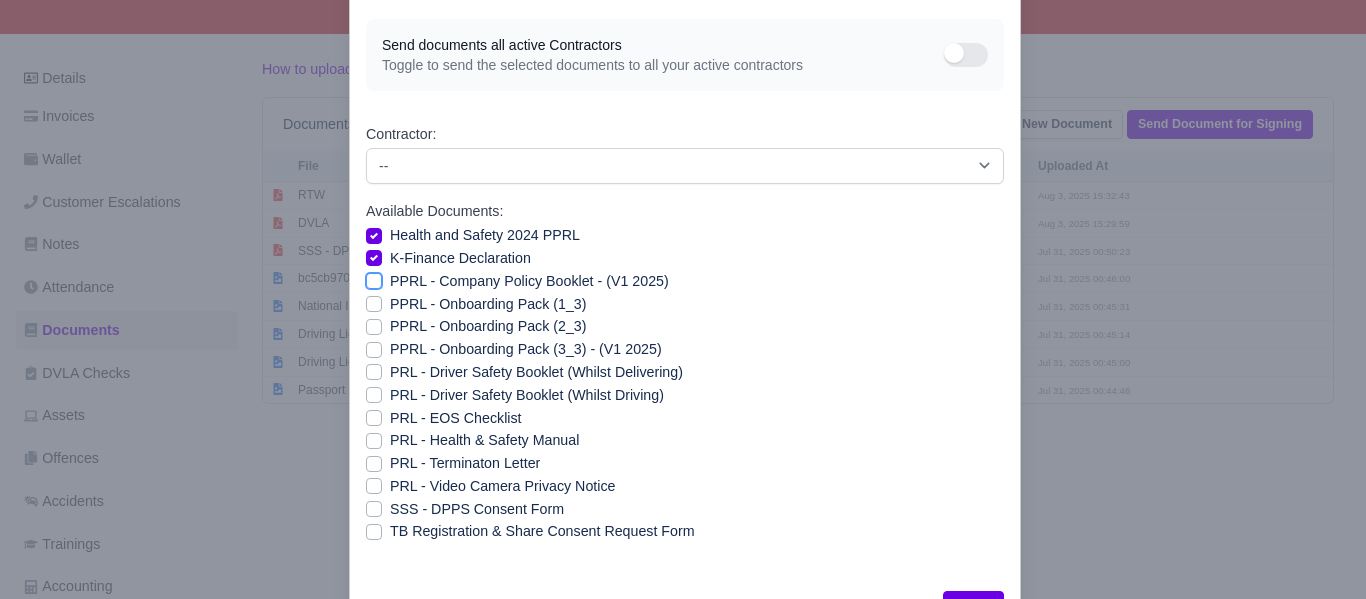 click on "PPRL - Company Policy Booklet - (V1 2025)" at bounding box center [374, 278] 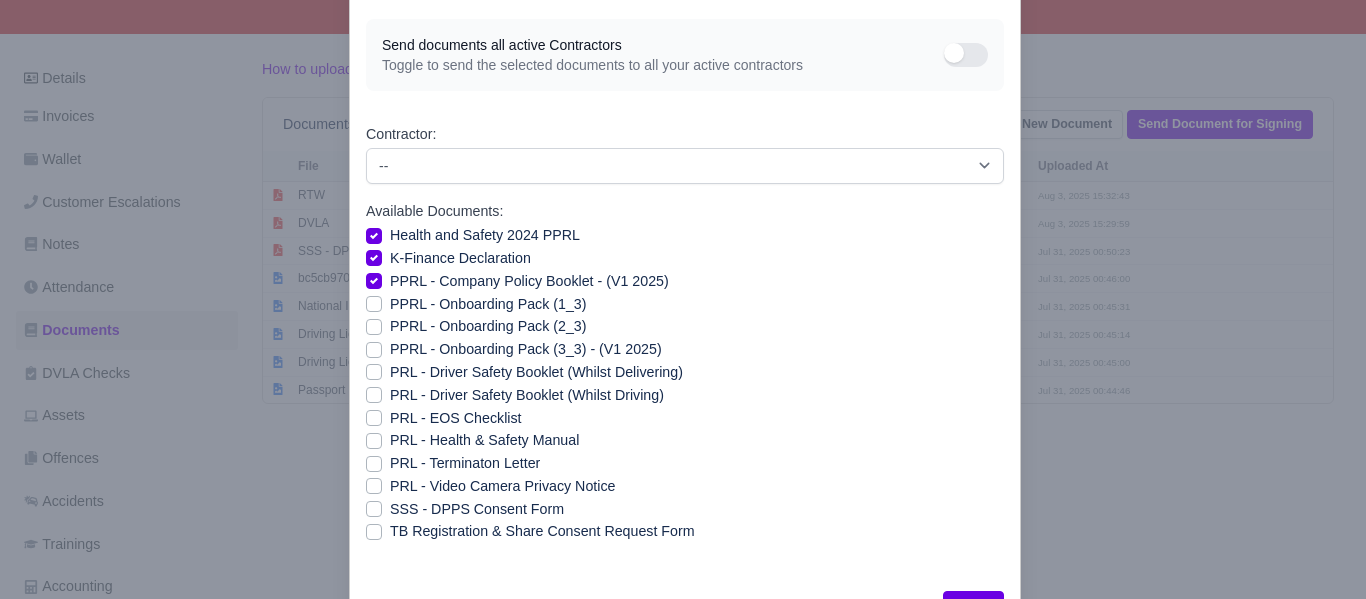 click on "PPRL - Onboarding Pack (1_3)" at bounding box center [488, 304] 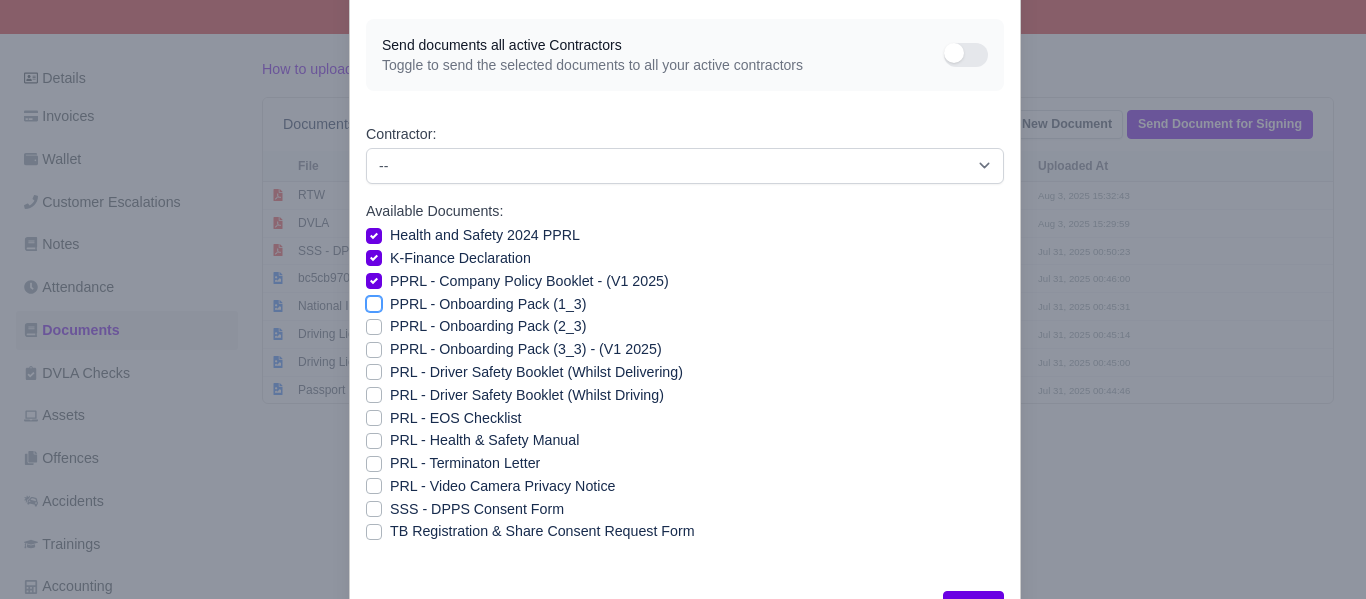 click on "PPRL - Onboarding Pack (1_3)" at bounding box center (374, 301) 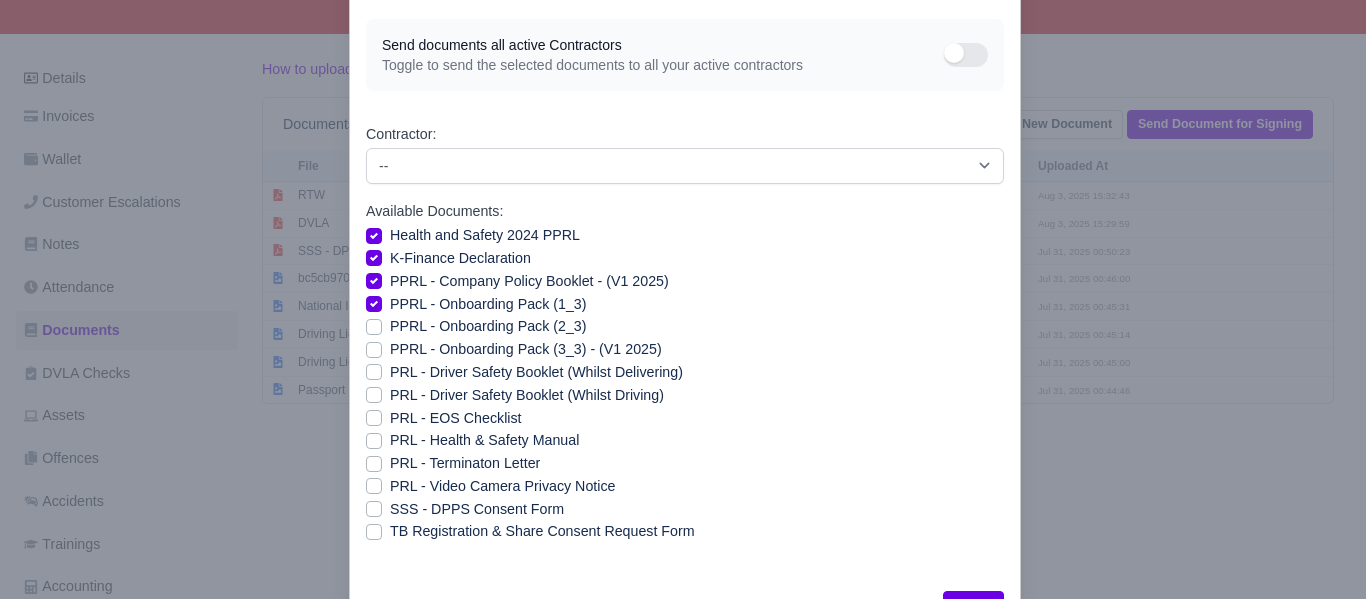 click on "PPRL - Onboarding Pack (2_3)" at bounding box center (488, 326) 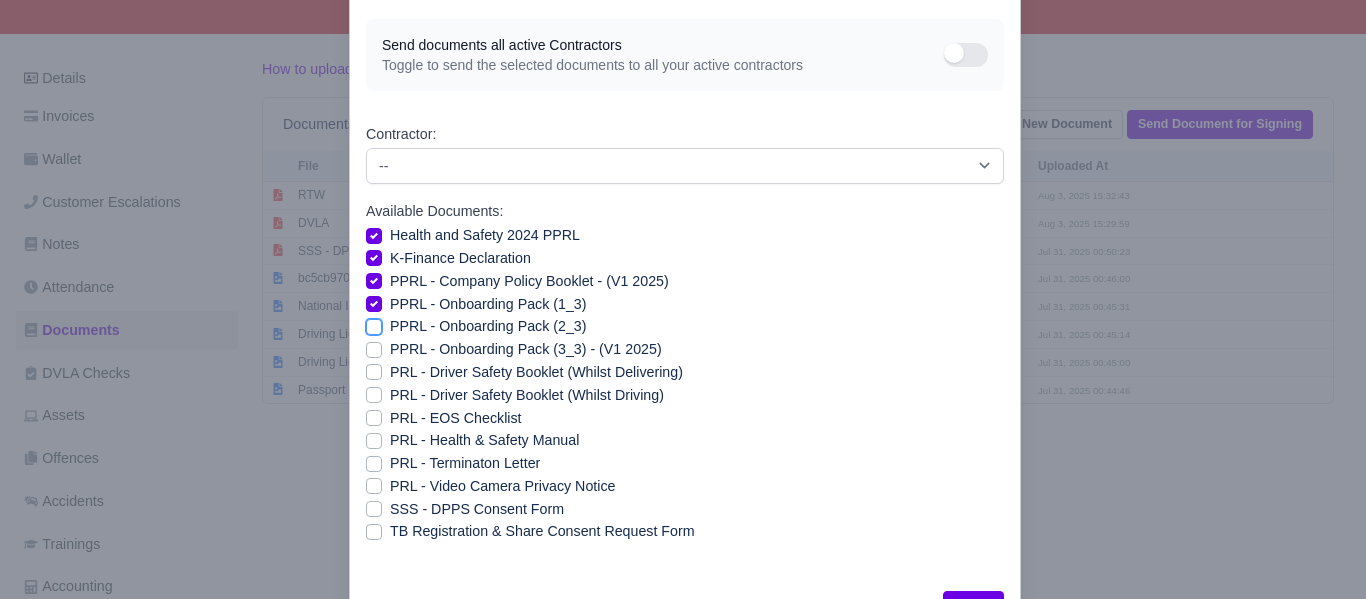 click on "PPRL - Onboarding Pack (2_3)" at bounding box center [374, 323] 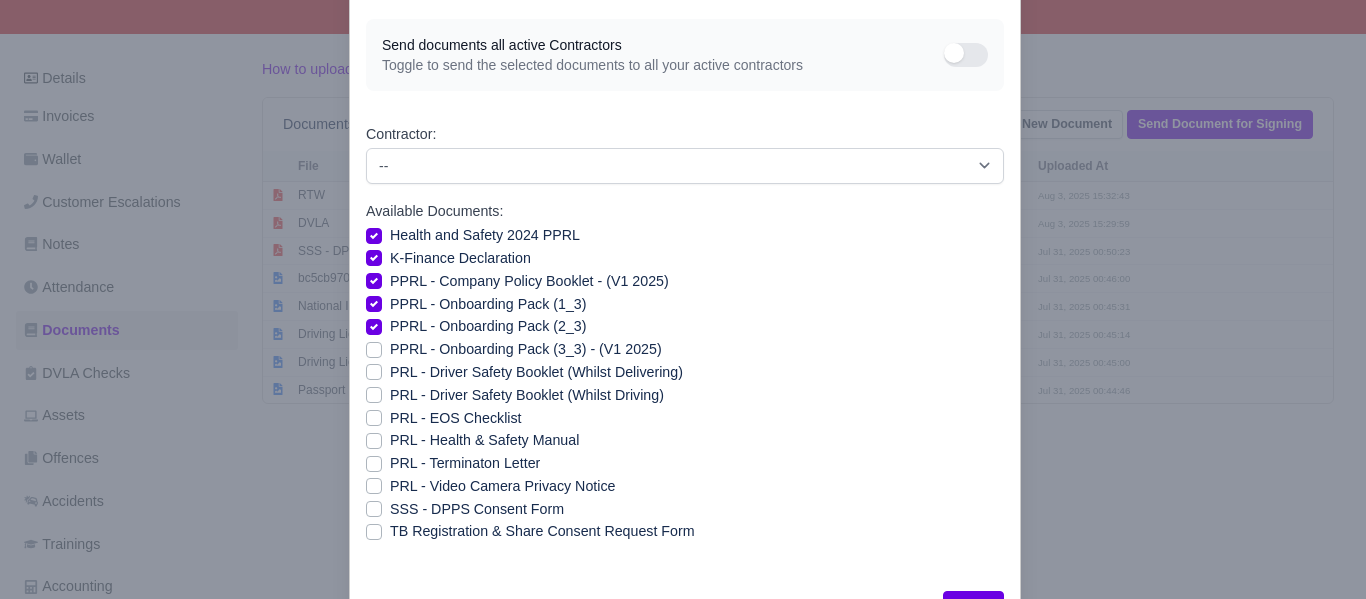 click on "PPRL - Onboarding Pack (3_3) - (V1 2025)" at bounding box center (526, 349) 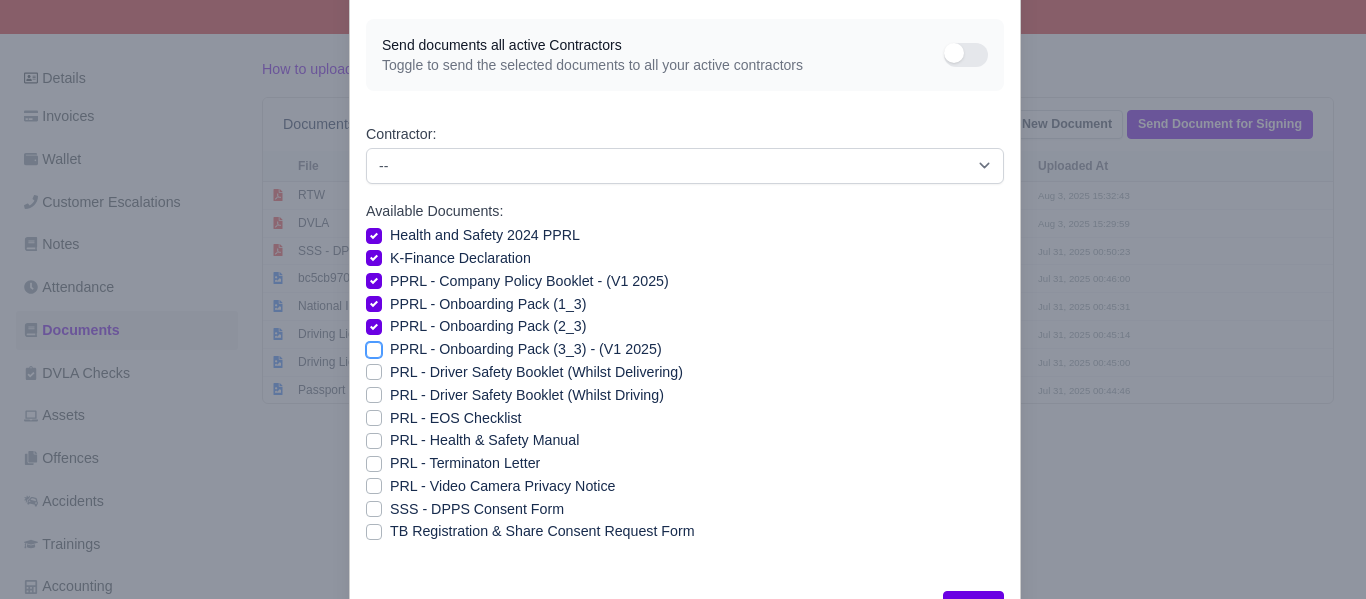 click on "PPRL - Onboarding Pack (3_3) - (V1 2025)" at bounding box center [374, 346] 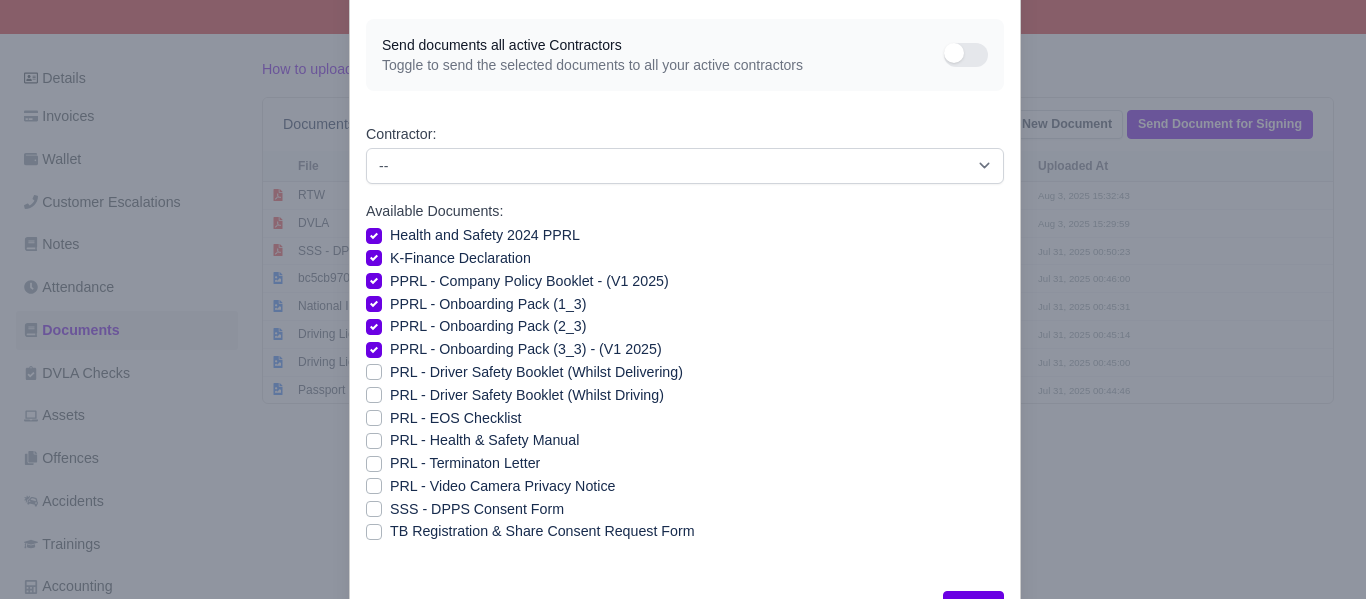 click on "PRL - Driver Safety Booklet (Whilst Delivering)" at bounding box center [536, 372] 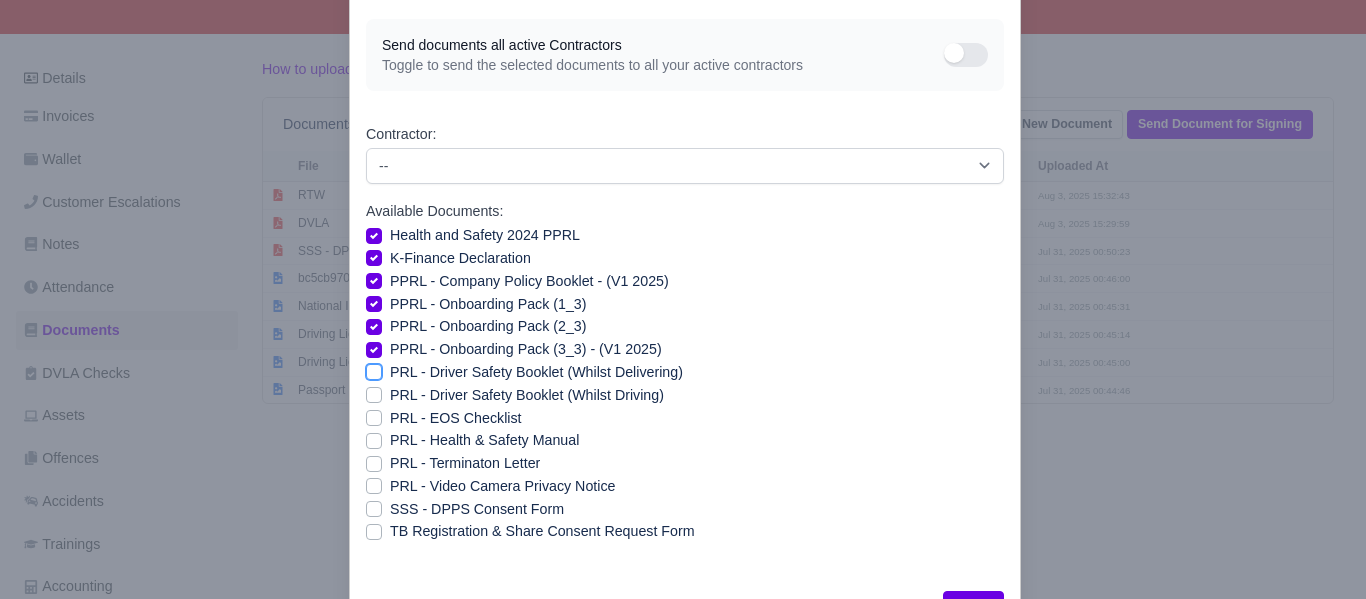 click on "PRL - Driver Safety Booklet (Whilst Delivering)" at bounding box center [374, 369] 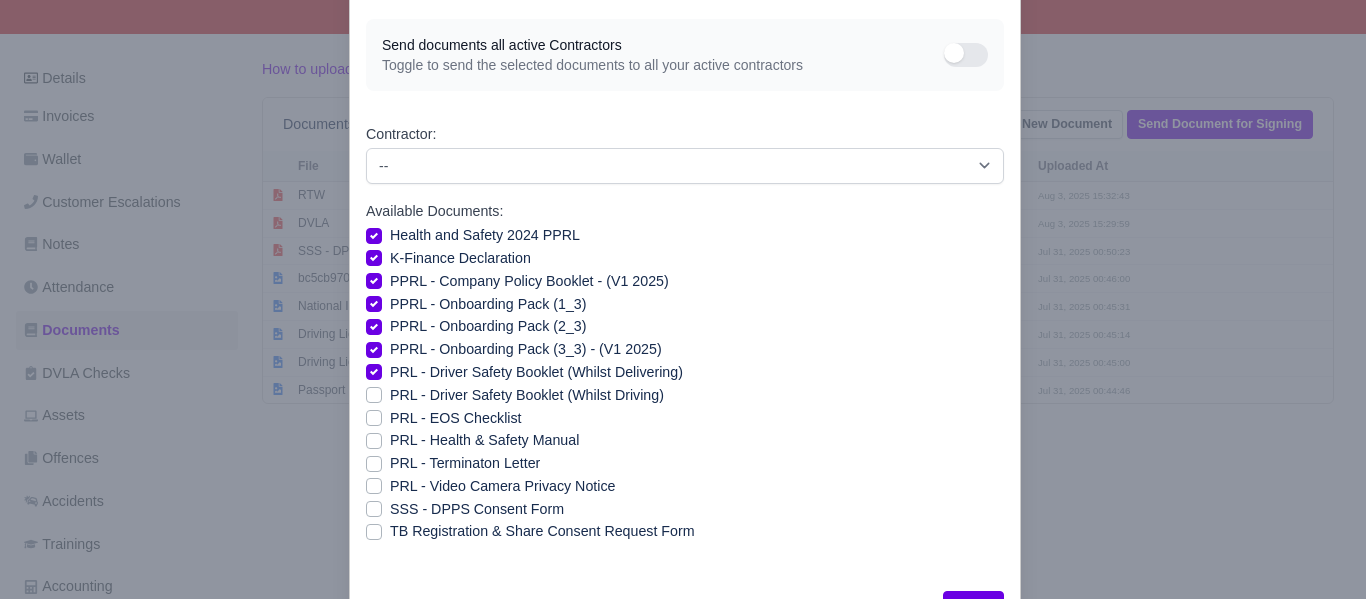 click on "PRL - Driver Safety Booklet (Whilst Driving)" at bounding box center [527, 395] 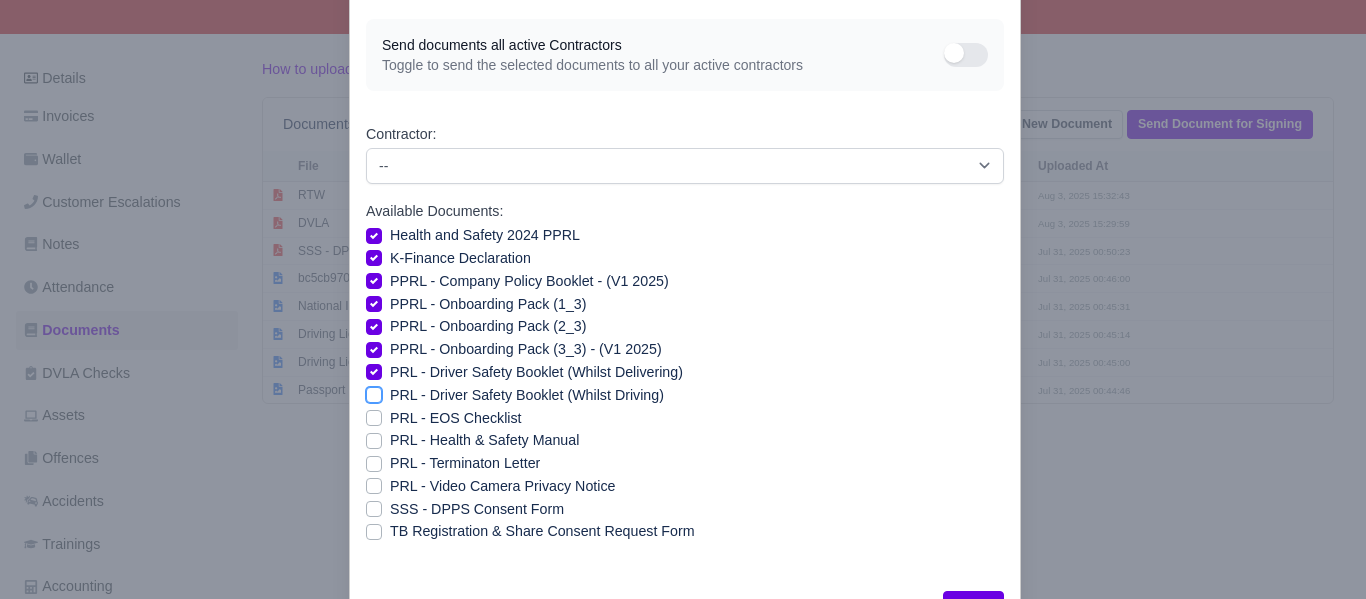 click on "PRL - Driver Safety Booklet (Whilst Driving)" at bounding box center [374, 392] 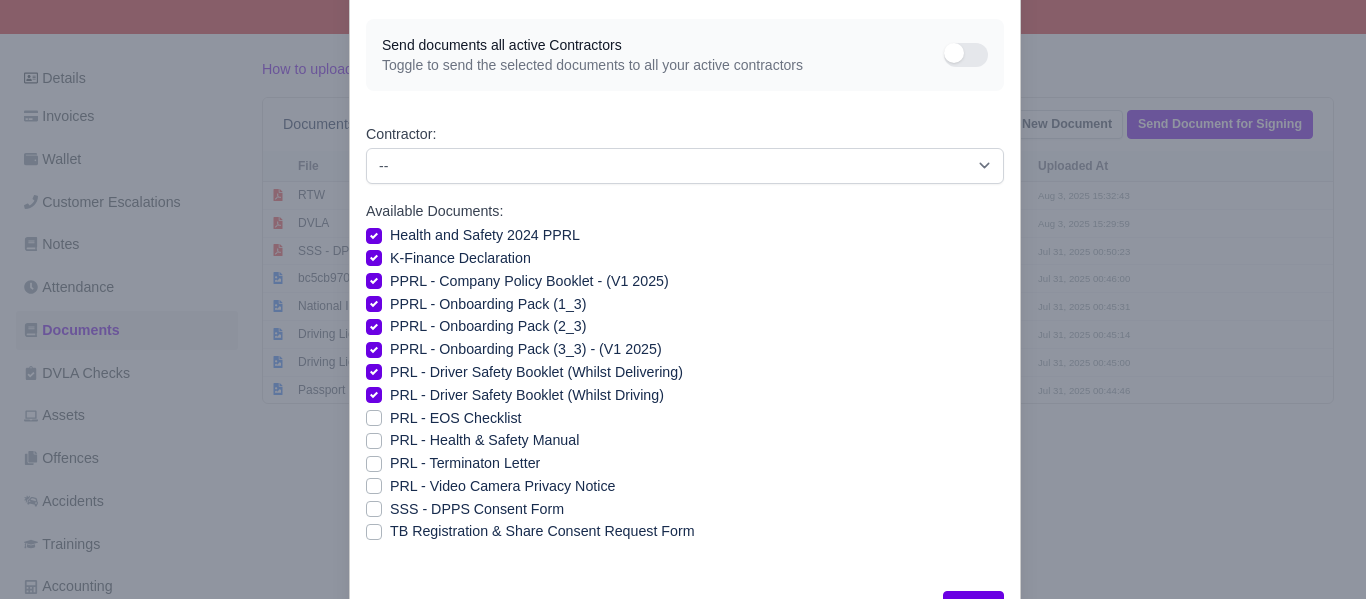 click on "PRL - Health & Safety Manual" at bounding box center (484, 440) 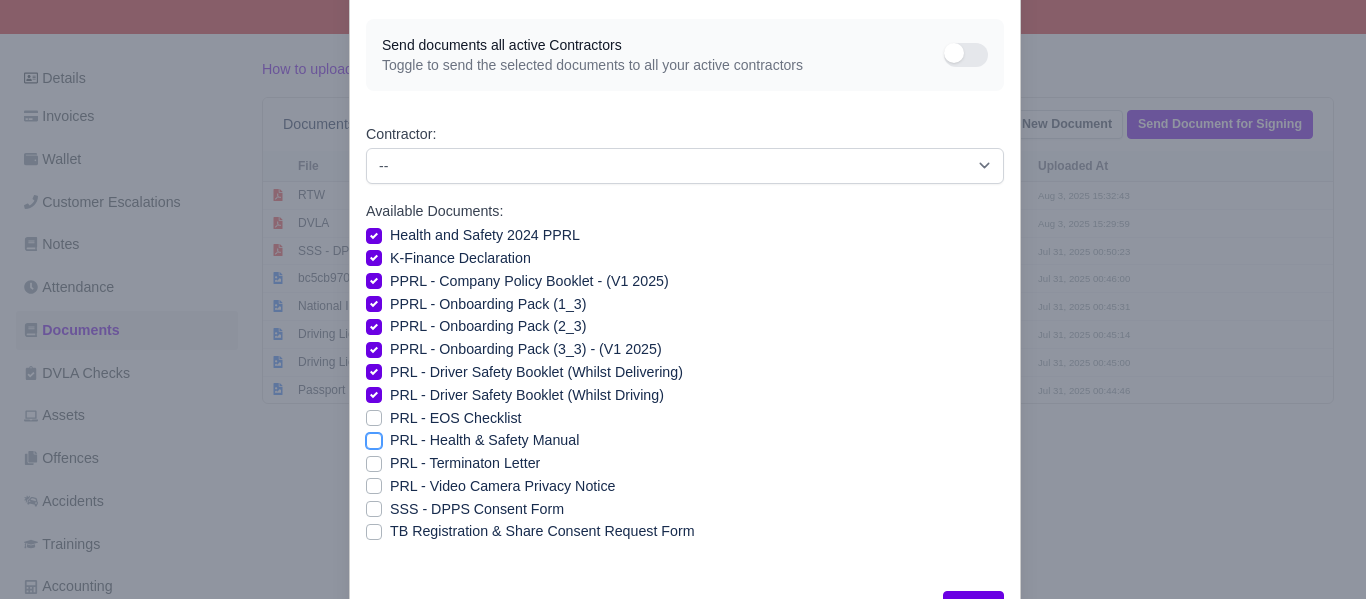 click on "PRL - Health & Safety Manual" at bounding box center (374, 437) 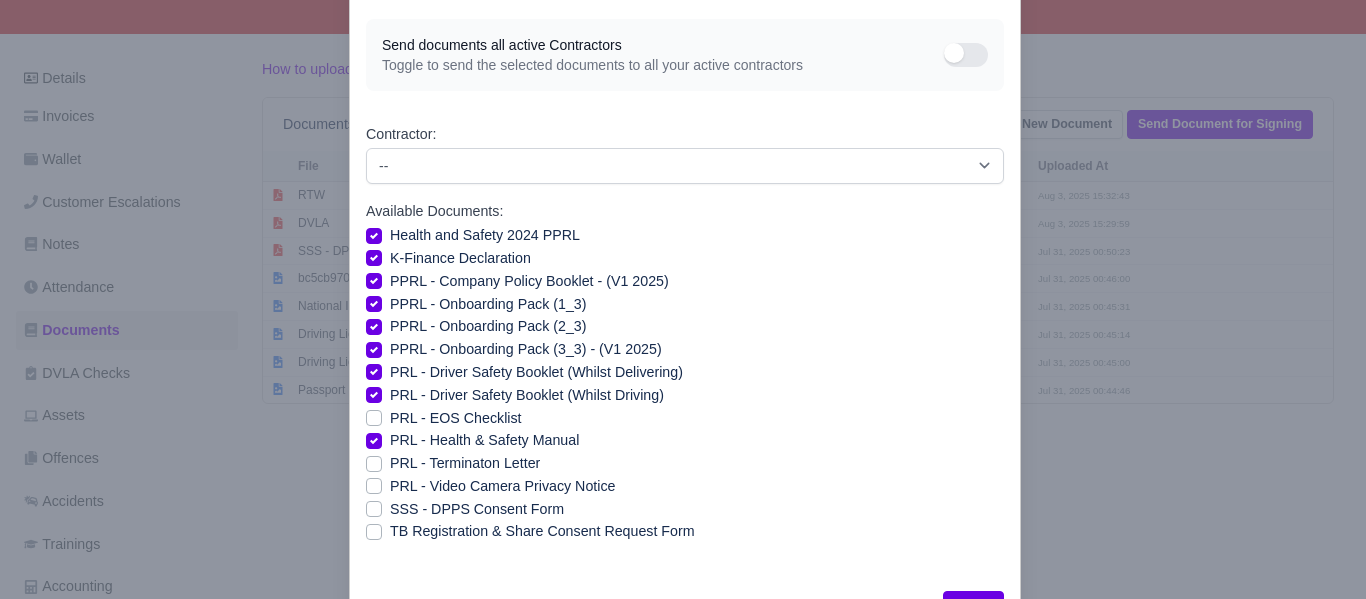 click on "PRL - Video Camera Privacy Notice" at bounding box center [502, 486] 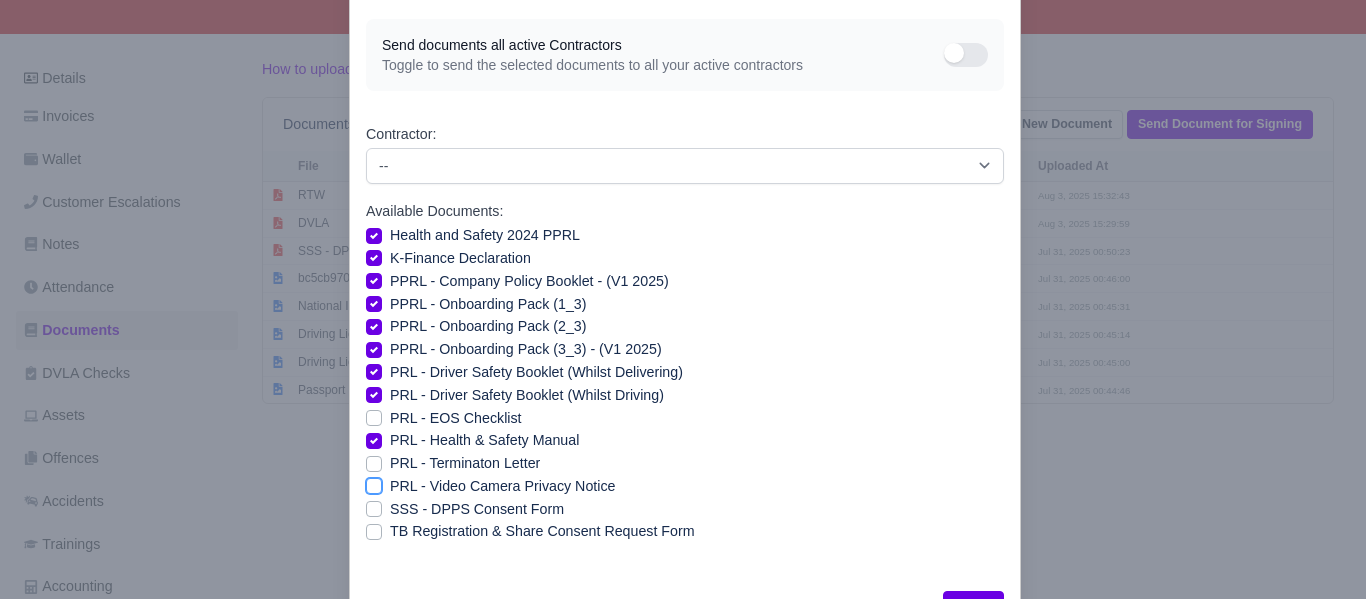 click on "PRL - Video Camera Privacy Notice" at bounding box center (374, 483) 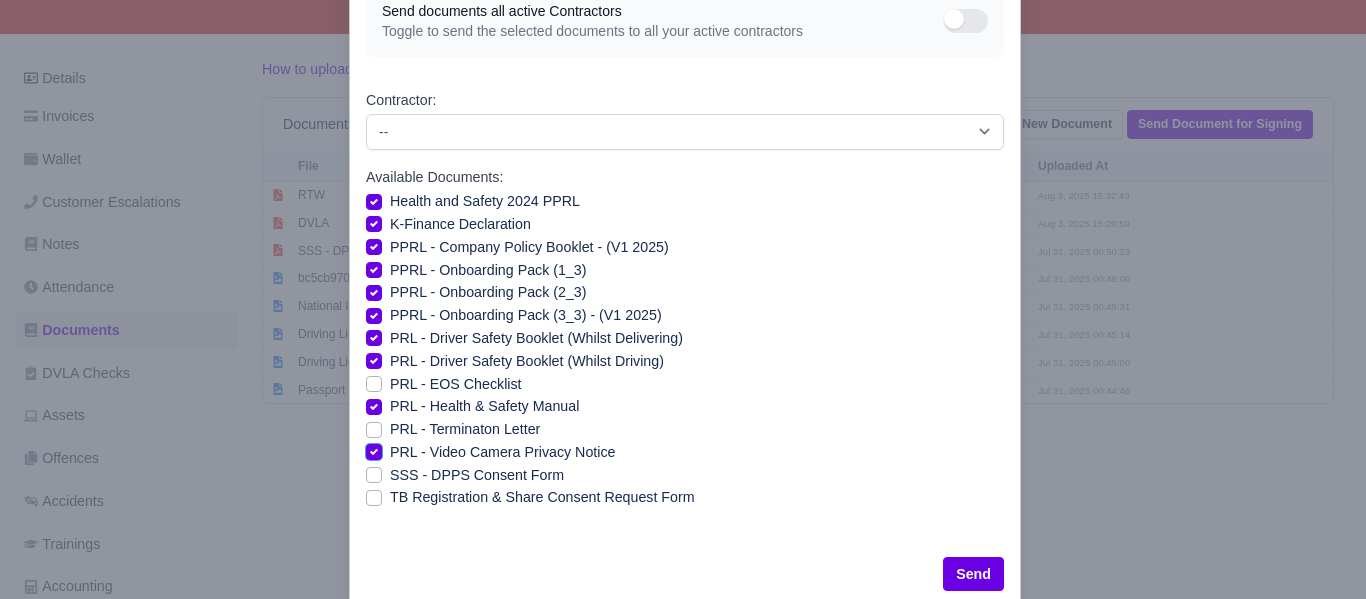 scroll, scrollTop: 126, scrollLeft: 0, axis: vertical 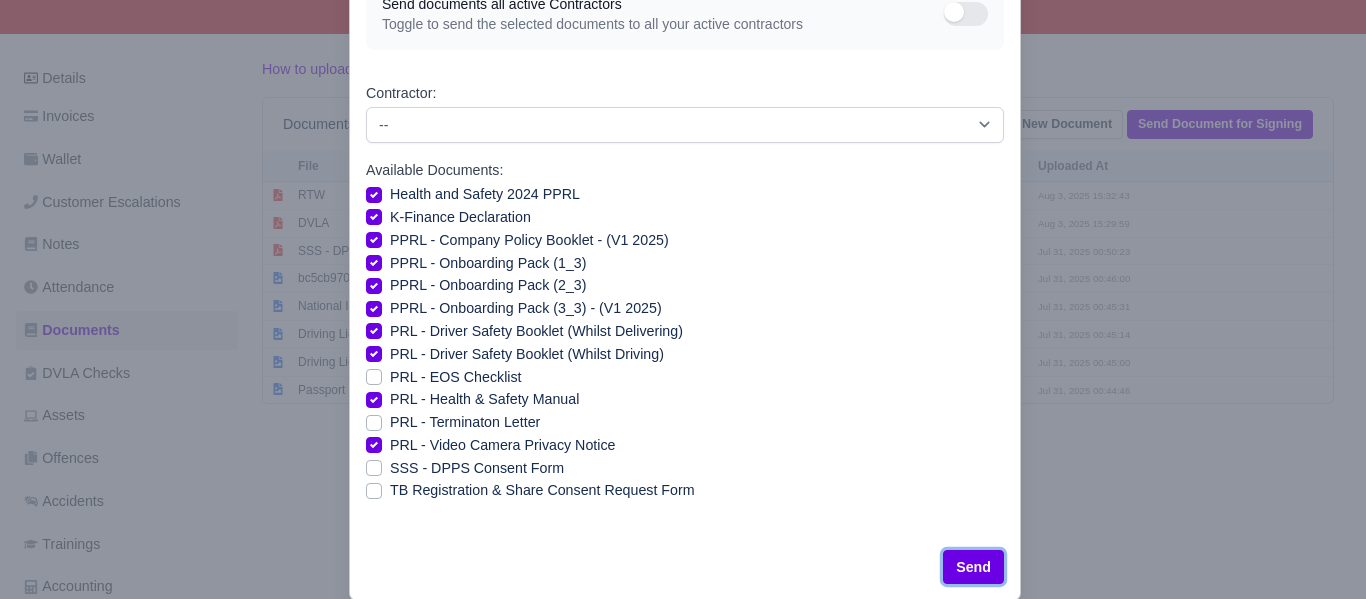 click on "Send" at bounding box center (973, 567) 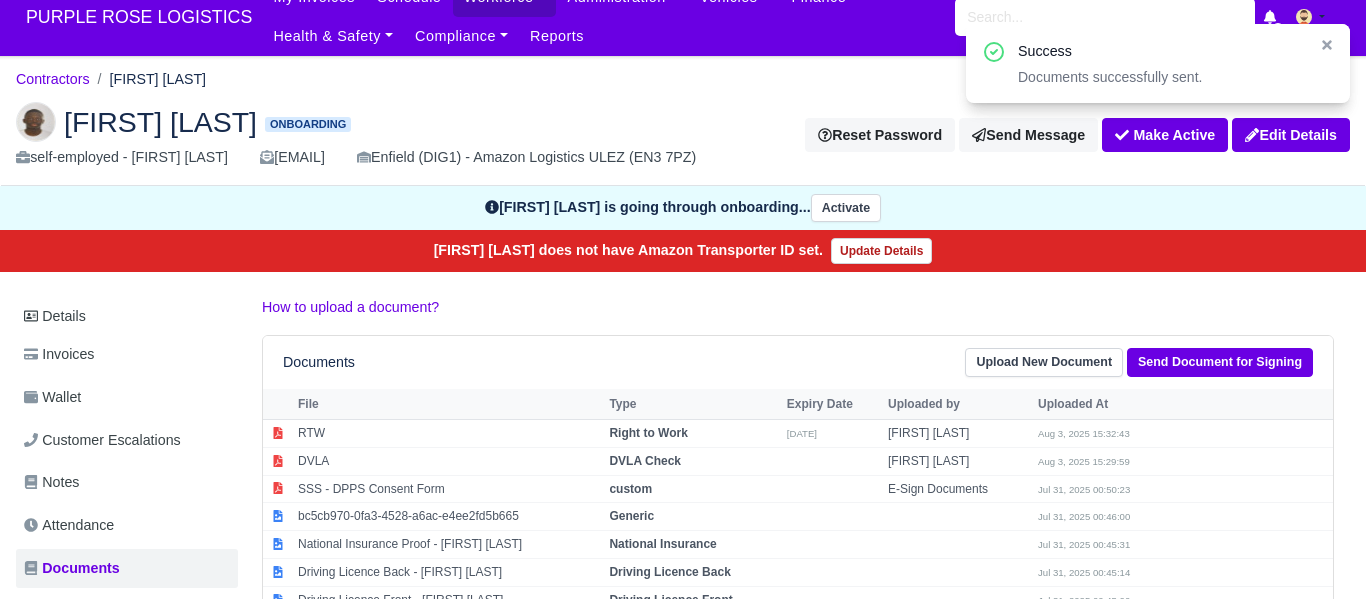 scroll, scrollTop: 15, scrollLeft: 0, axis: vertical 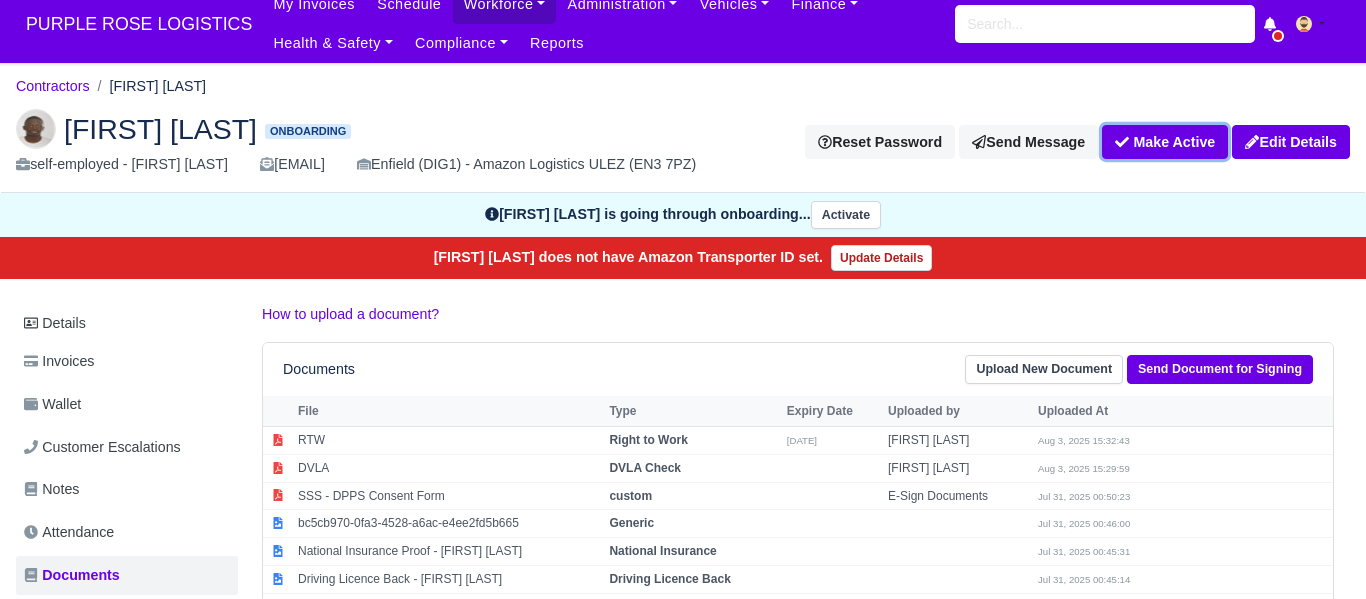 click on "Make Active" at bounding box center (1165, 142) 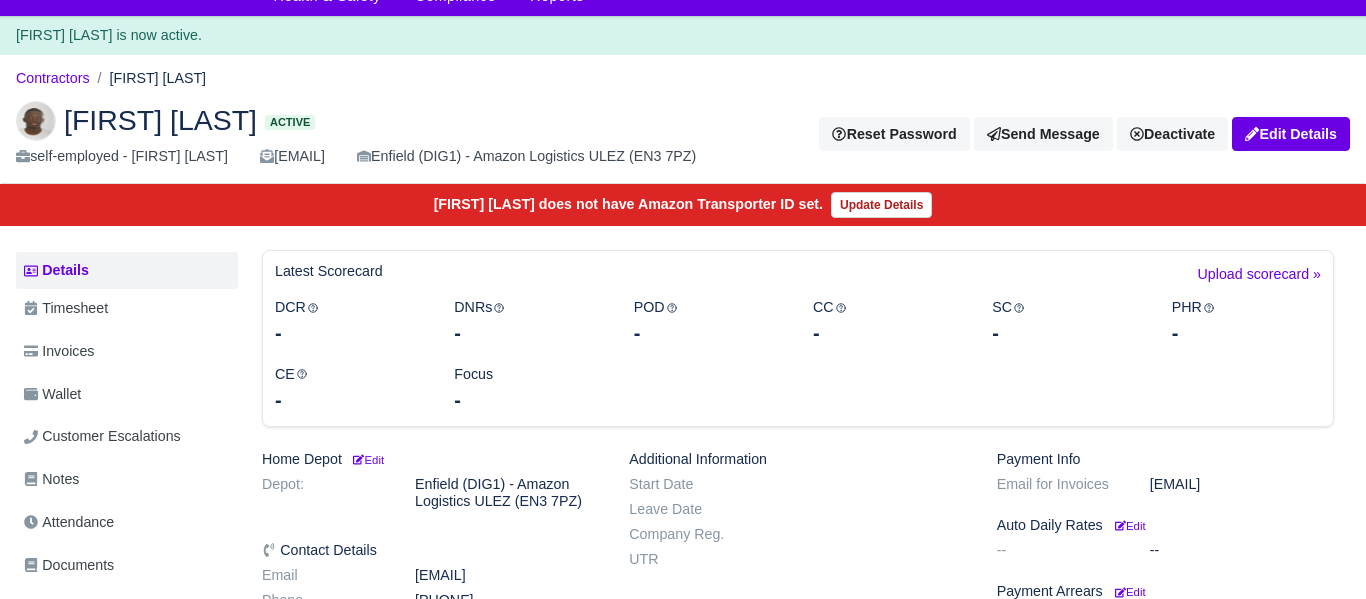 scroll, scrollTop: 65, scrollLeft: 0, axis: vertical 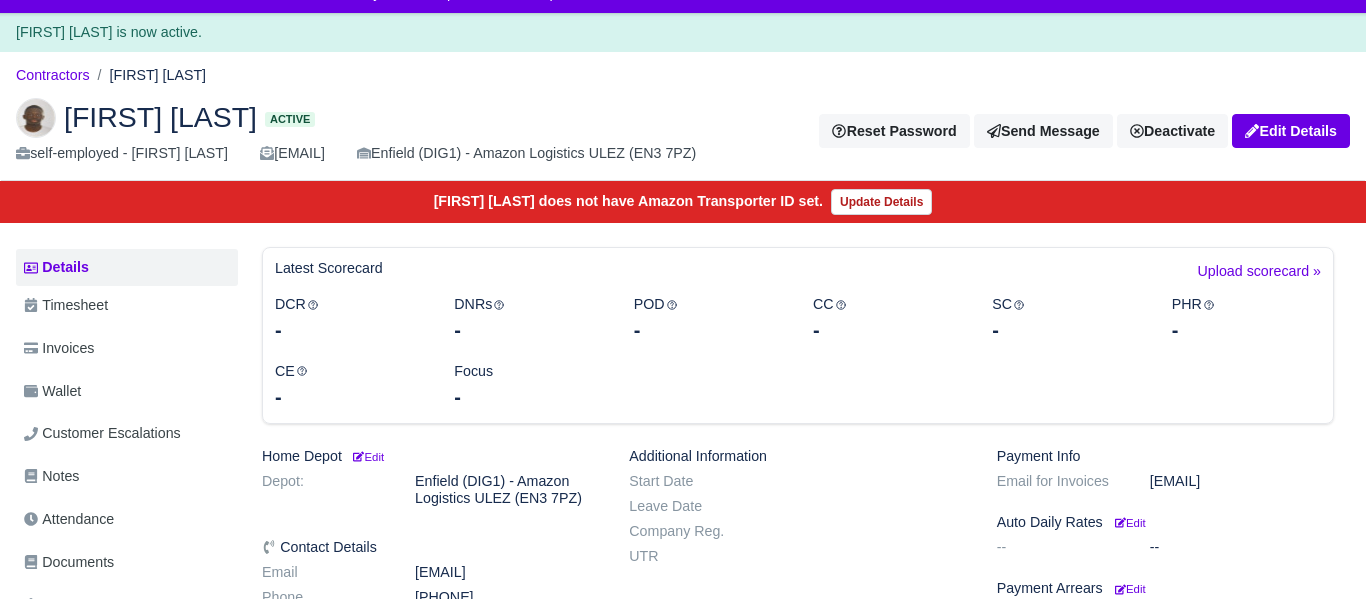 click on "[NUMBER] [DOCUMENT_ID] [PHONE] [FIRST] [LAST]
Active
self-employed  - [FIRST] [LAST]
[EMAIL]
Enfield (DIG1) - Amazon Logistics ULEZ ([POSTAL_CODE])
Reset Password
Send Message
Deactivate
Available Options
Take off schedule
Off-board" at bounding box center (683, 132) 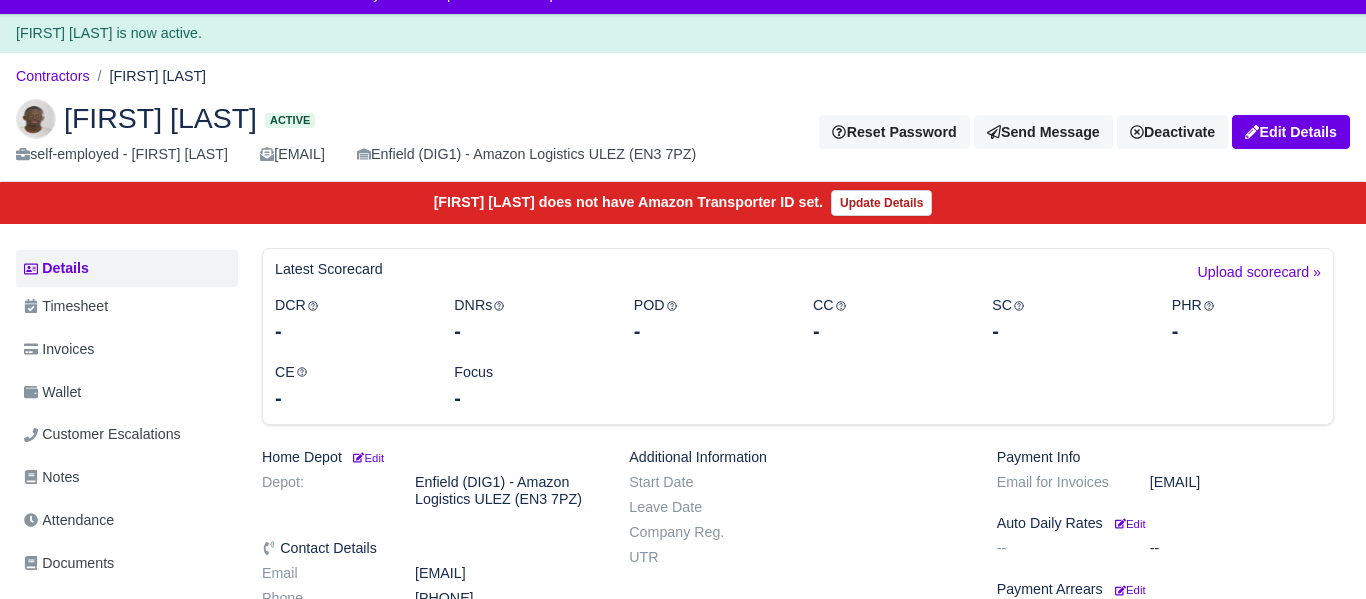 scroll, scrollTop: 65, scrollLeft: 0, axis: vertical 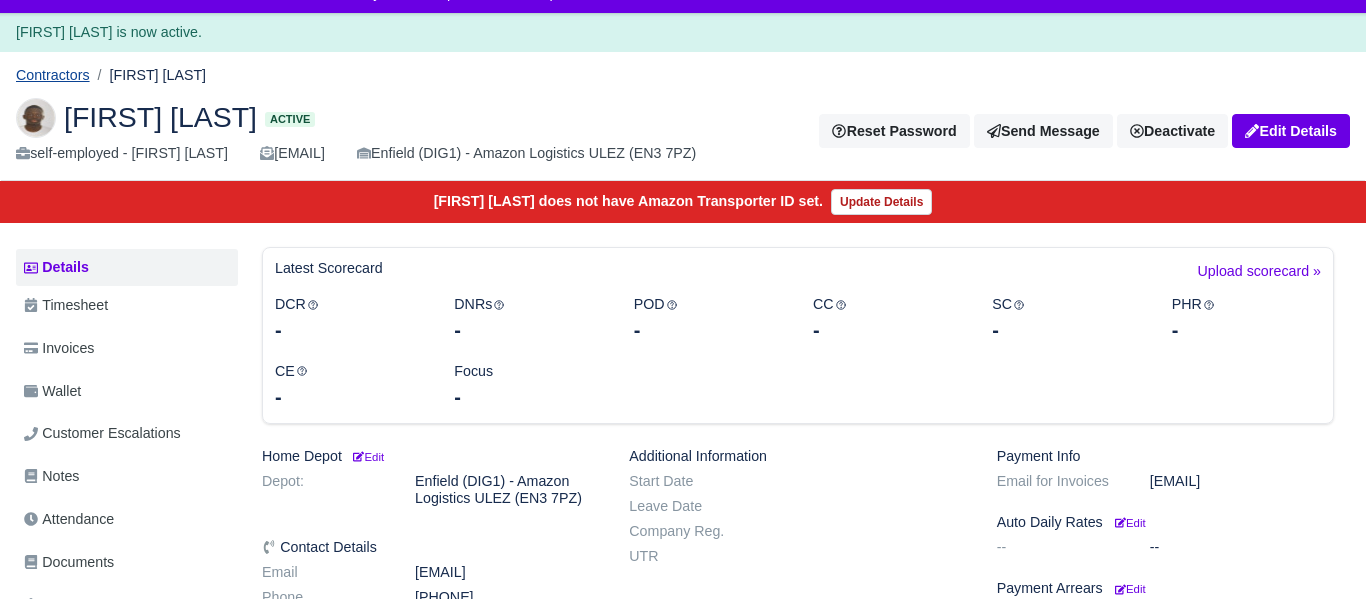 click on "Contractors" at bounding box center [53, 75] 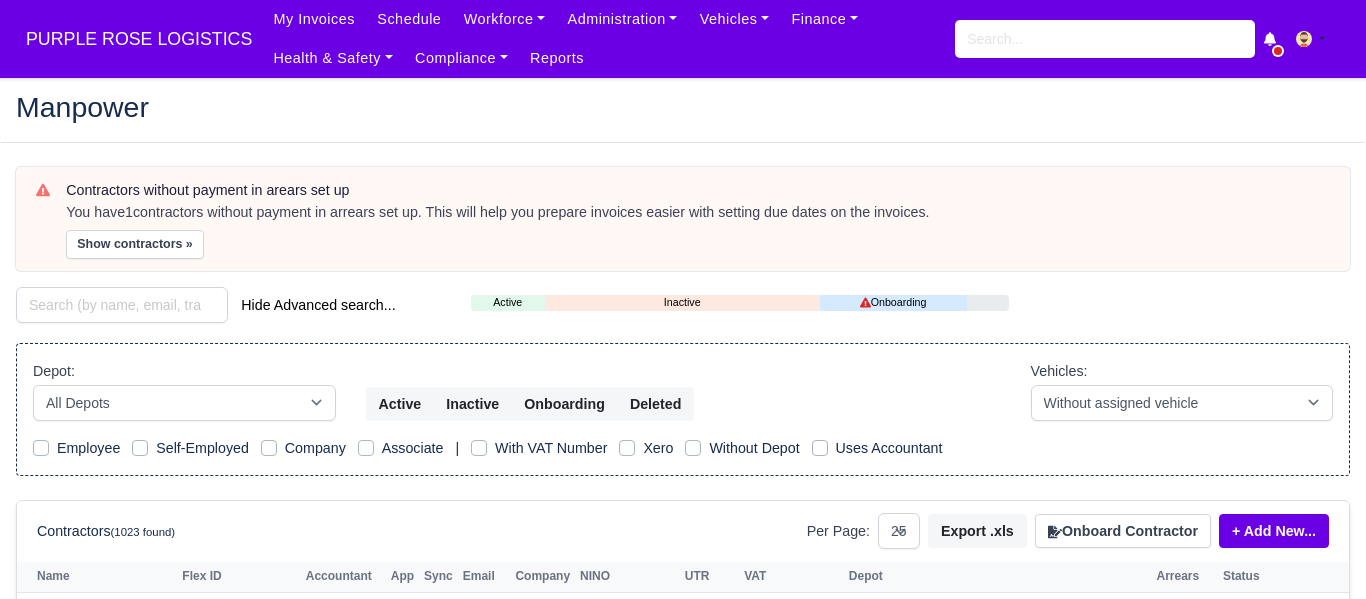 select on "25" 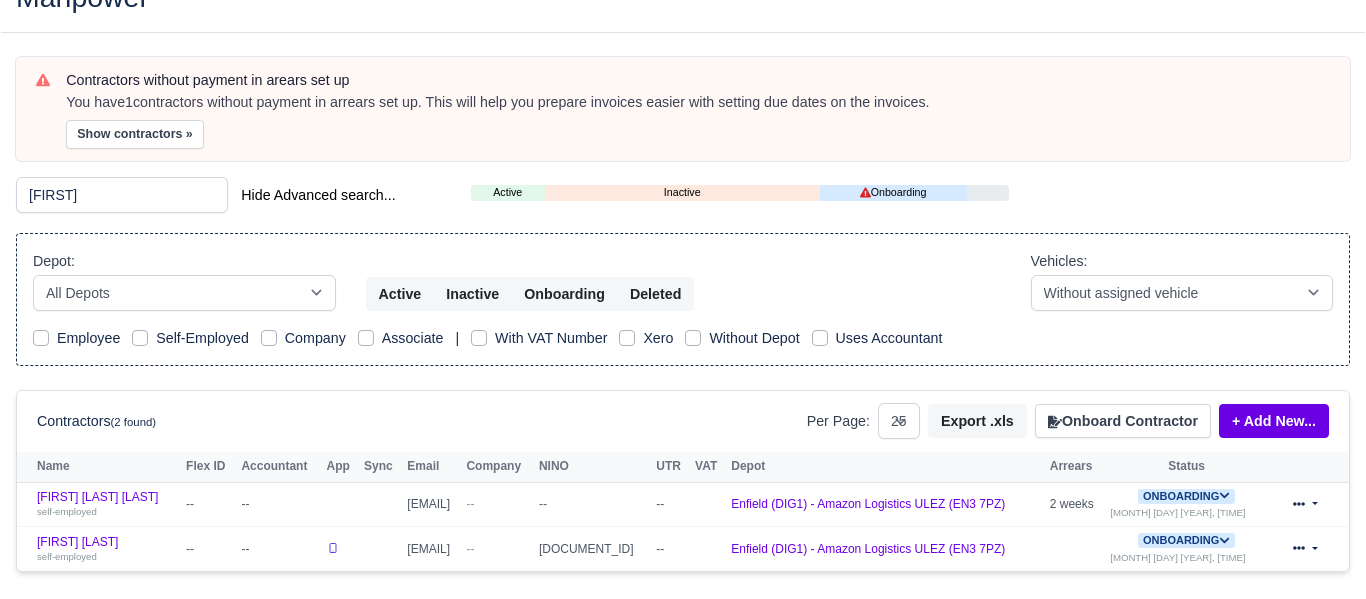 scroll, scrollTop: 119, scrollLeft: 0, axis: vertical 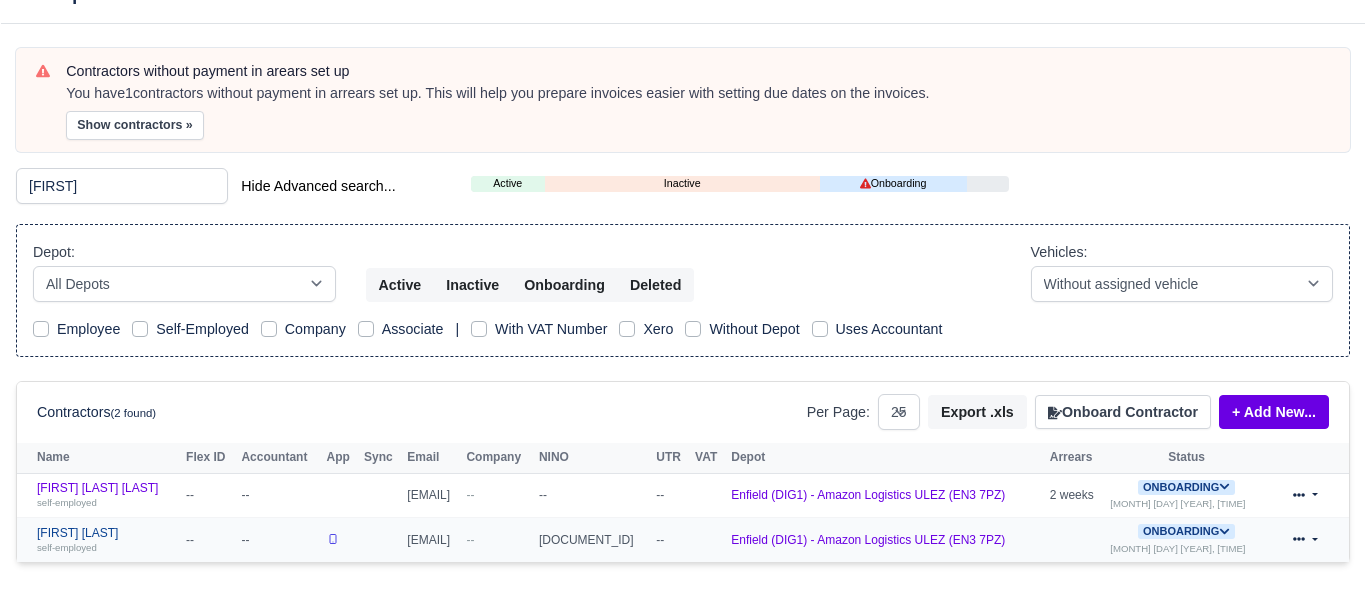type on "[FIRST]" 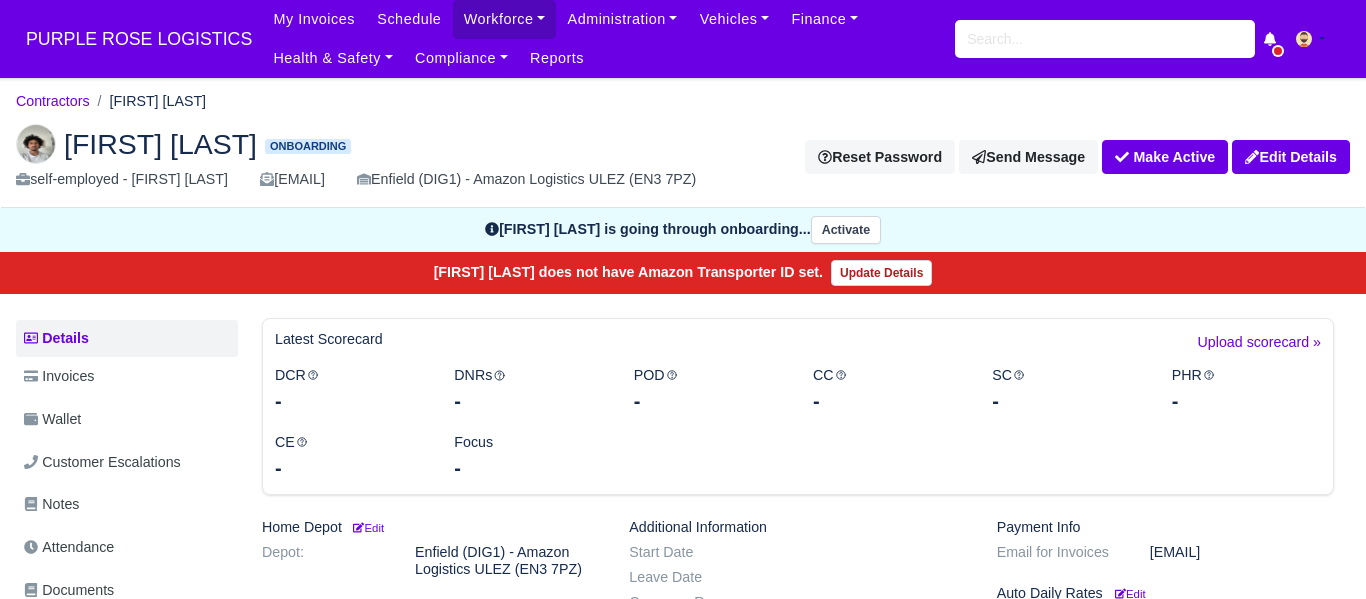 scroll, scrollTop: 0, scrollLeft: 0, axis: both 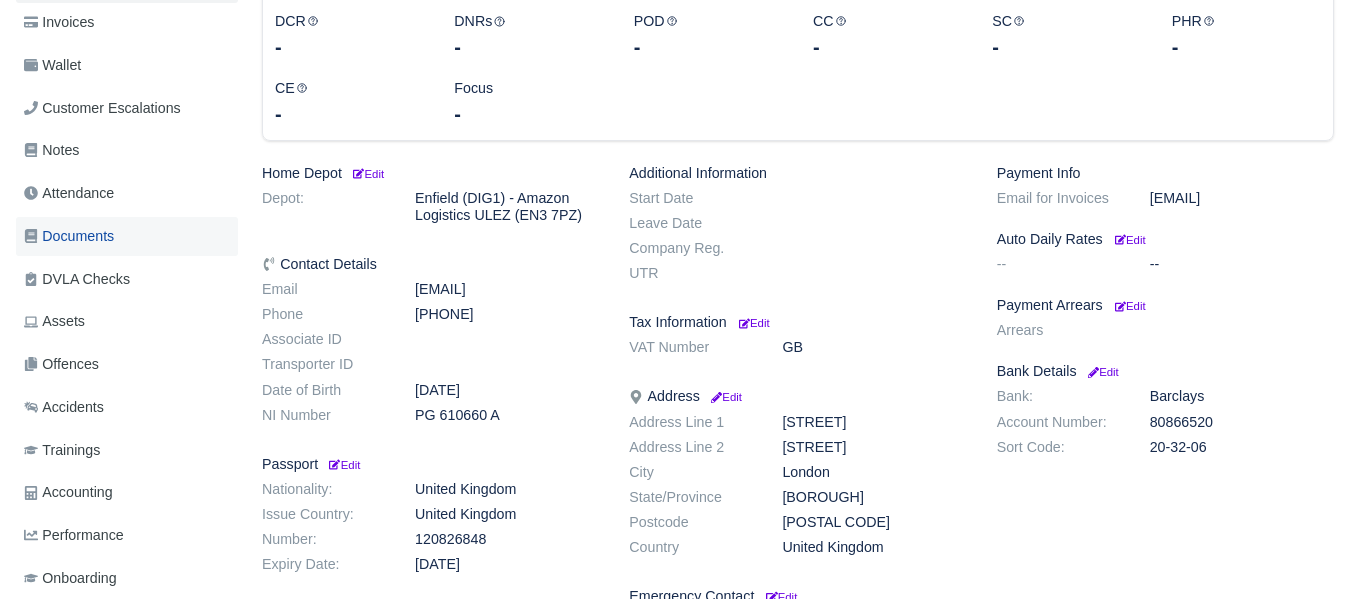 click on "Documents" at bounding box center [69, 236] 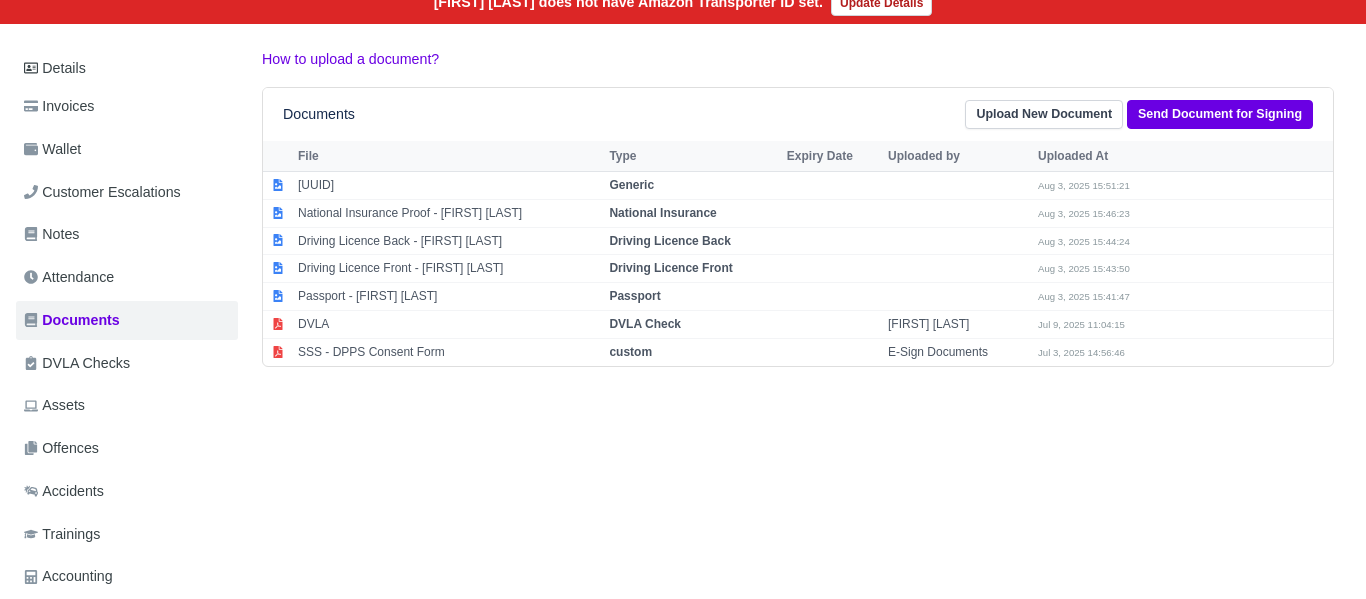 scroll, scrollTop: 416, scrollLeft: 0, axis: vertical 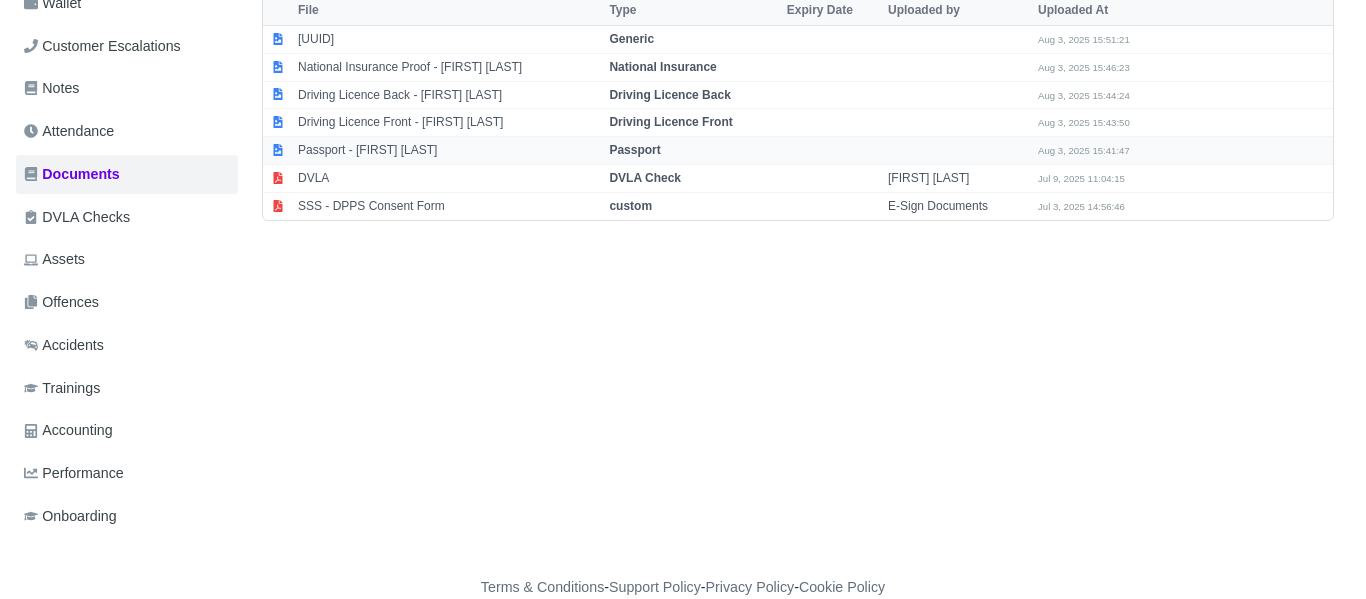 click on "Passport" at bounding box center [634, 150] 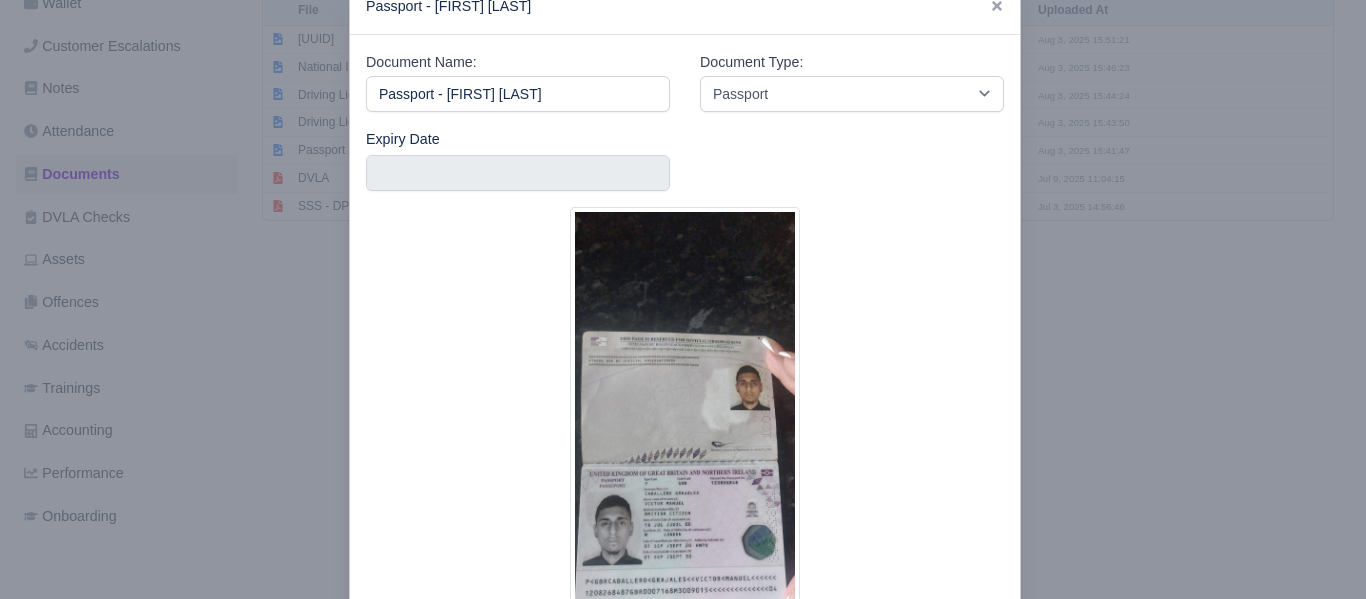scroll, scrollTop: 62, scrollLeft: 0, axis: vertical 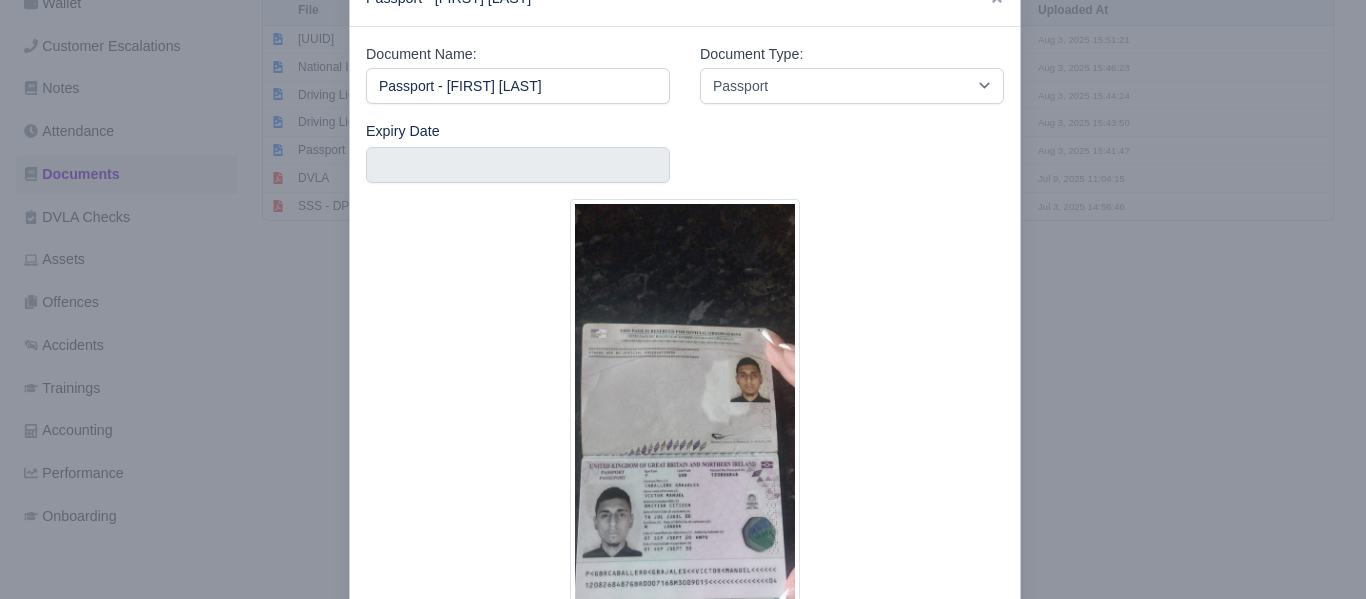 click at bounding box center (683, 299) 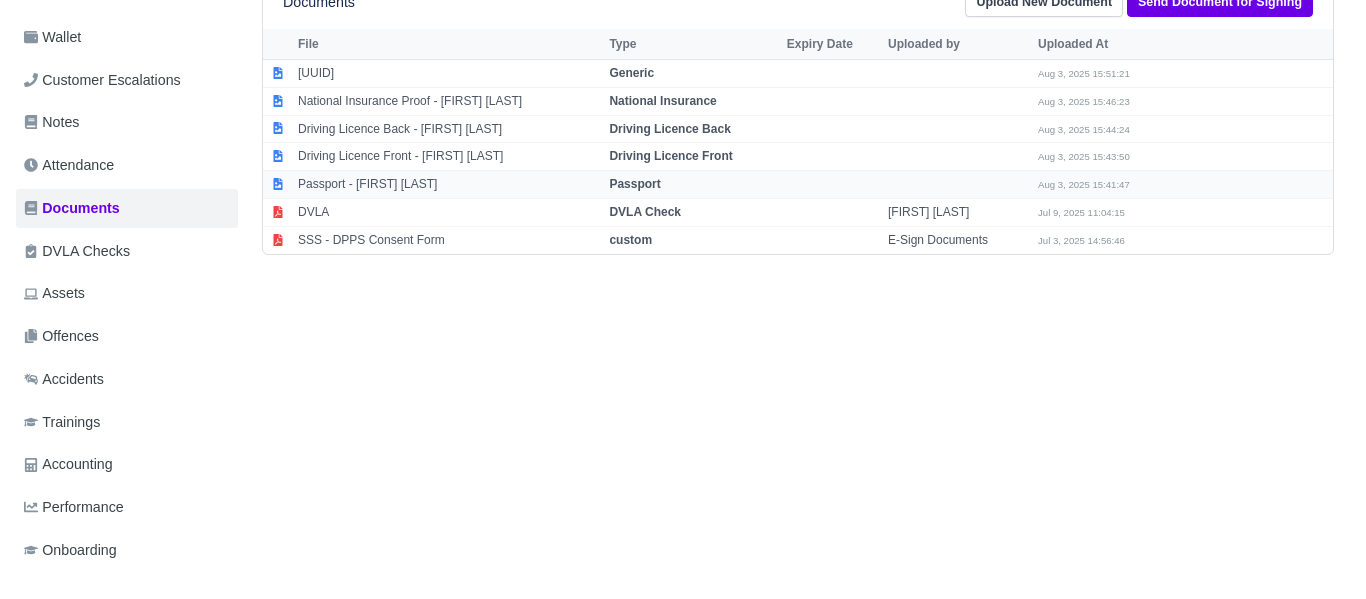 scroll, scrollTop: 375, scrollLeft: 0, axis: vertical 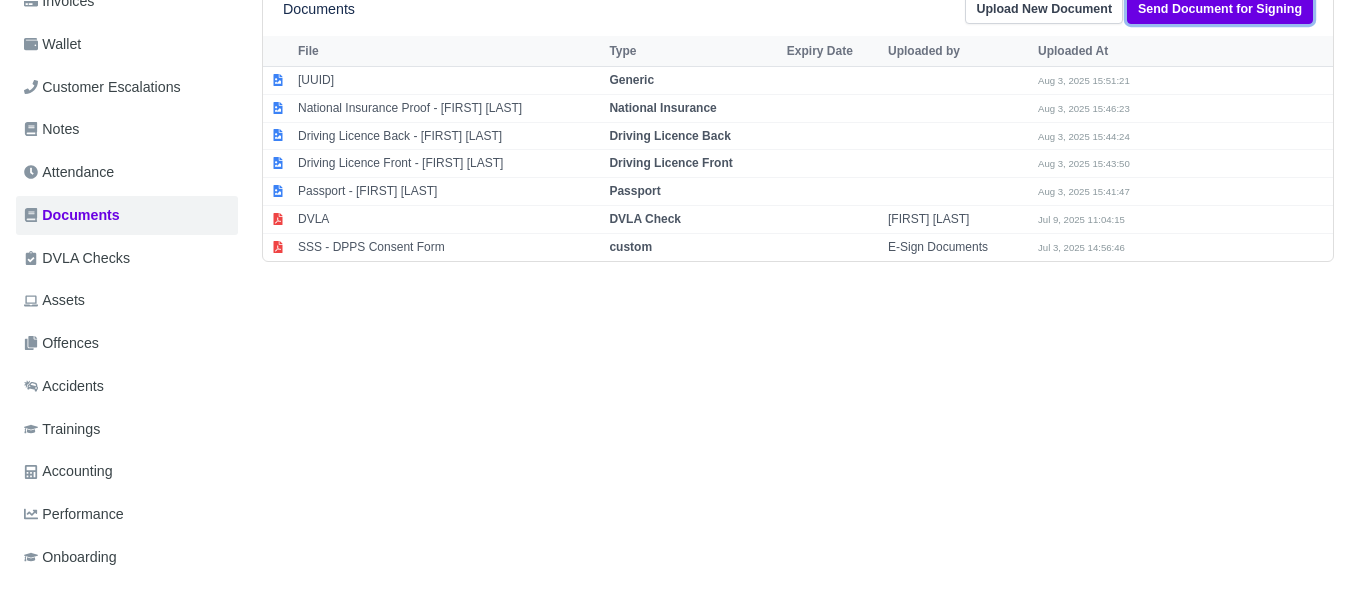 click on "Send Document for Signing" at bounding box center (1220, 9) 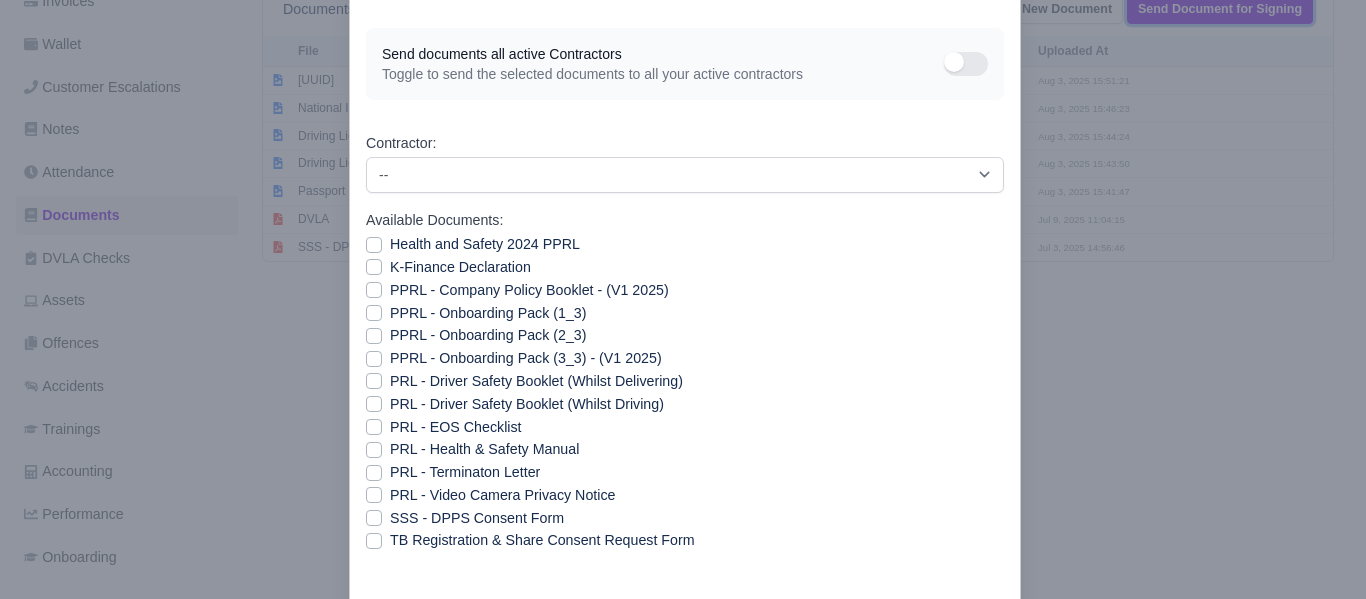 scroll, scrollTop: 86, scrollLeft: 0, axis: vertical 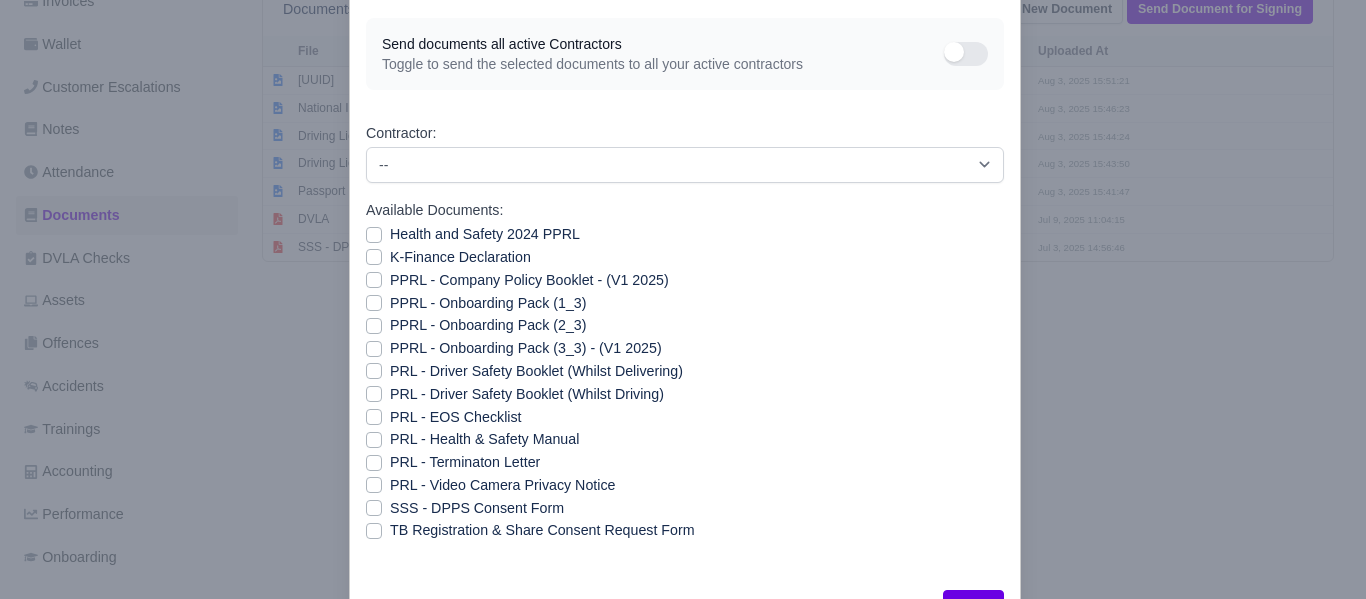 click on "Health and Safety 2024 PPRL" at bounding box center [485, 234] 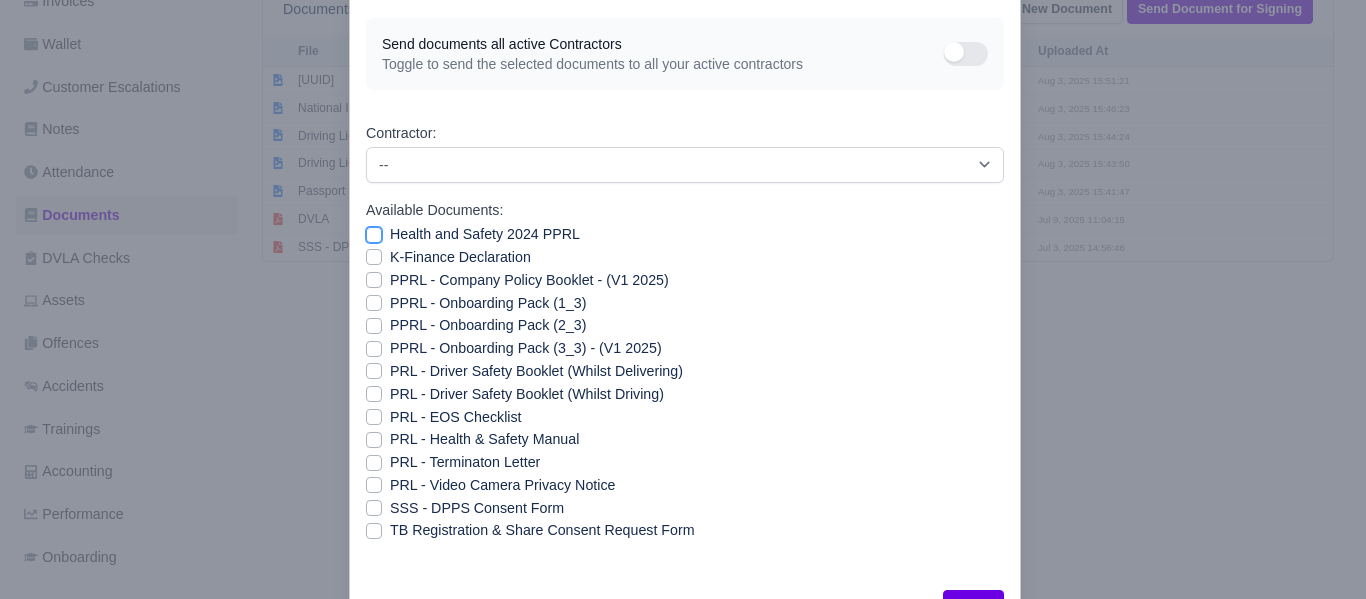 click on "Health and Safety 2024 PPRL" at bounding box center (374, 231) 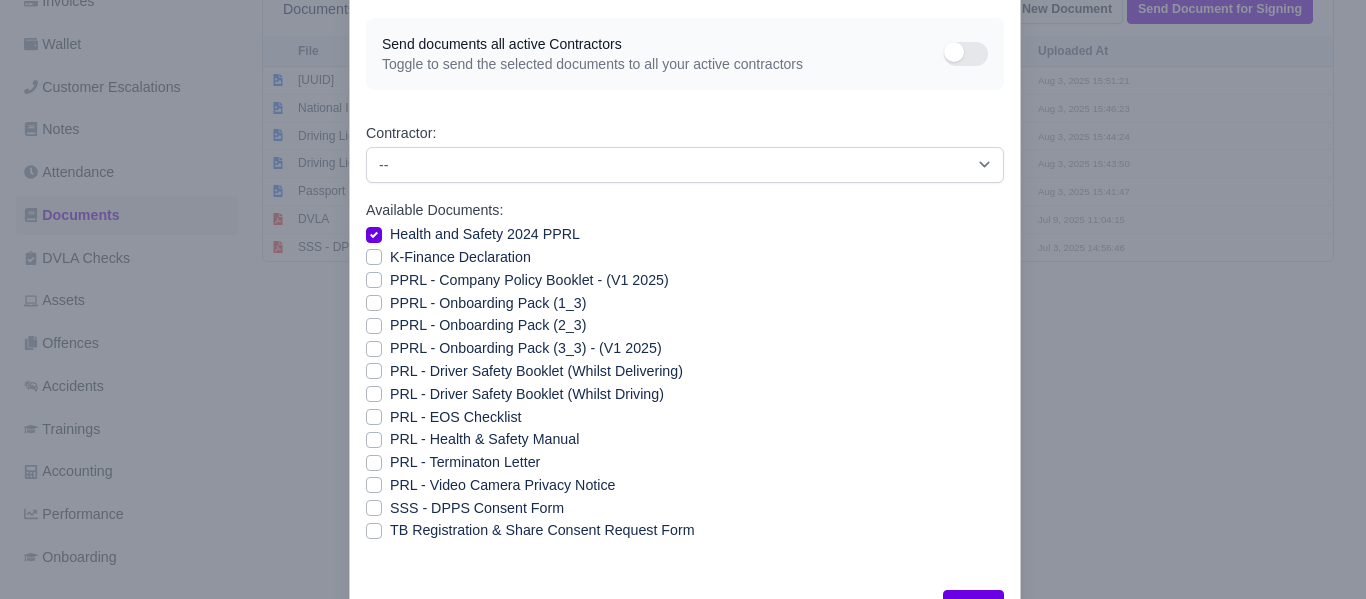 click on "K-Finance Declaration" at bounding box center (460, 257) 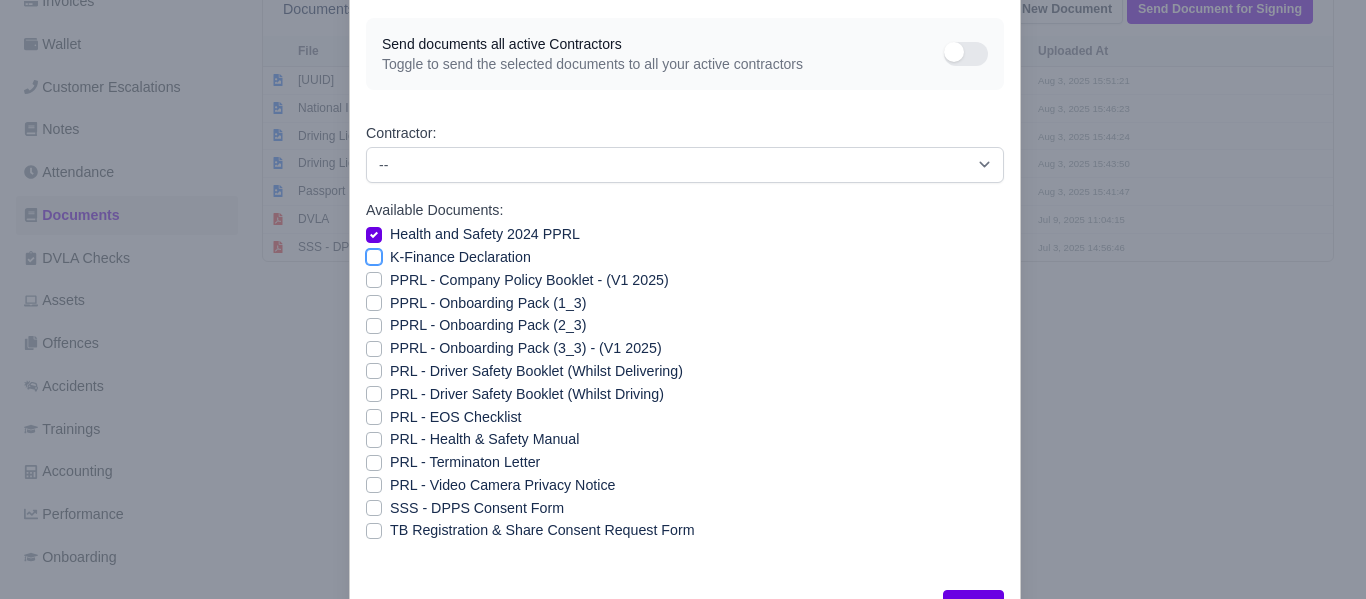 click on "K-Finance Declaration" at bounding box center (374, 254) 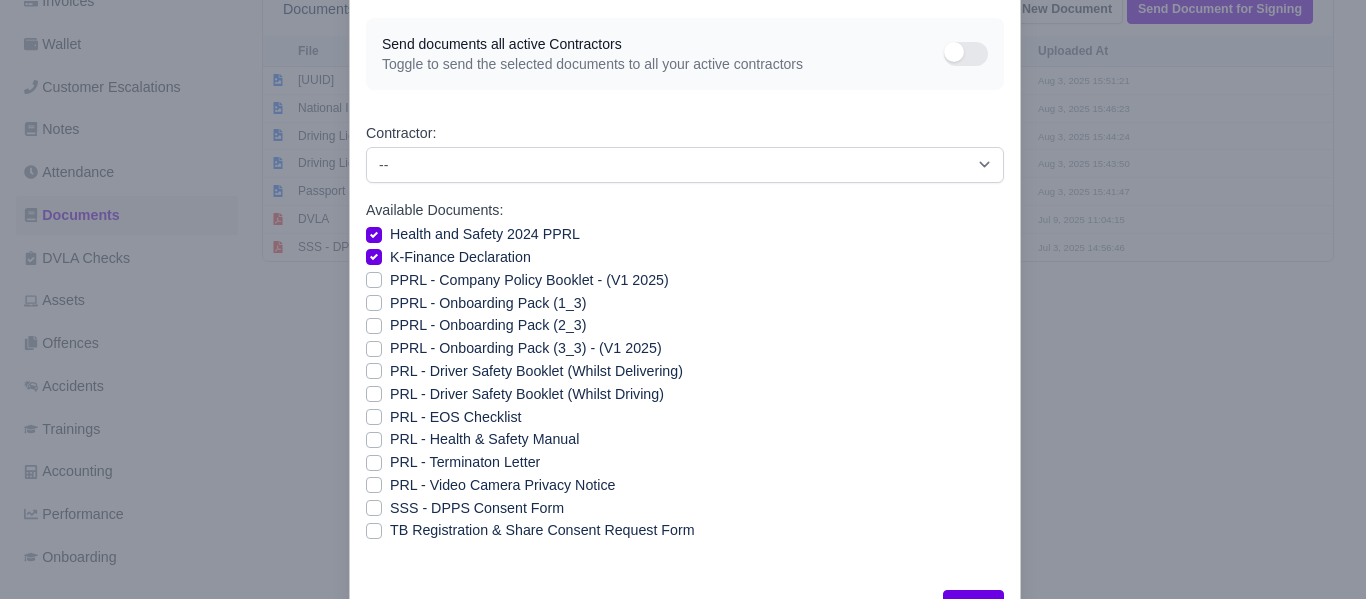 click on "PPRL - Company Policy Booklet - (V1 2025)" at bounding box center (529, 280) 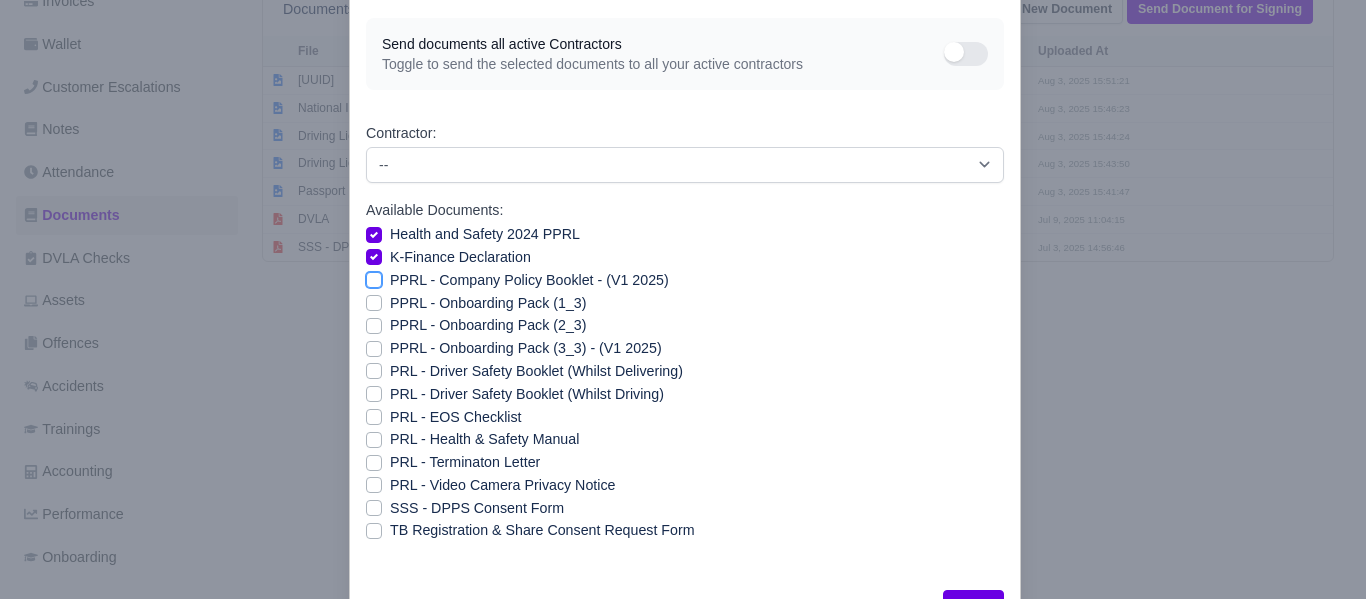 click on "PPRL - Company Policy Booklet - (V1 2025)" at bounding box center [374, 277] 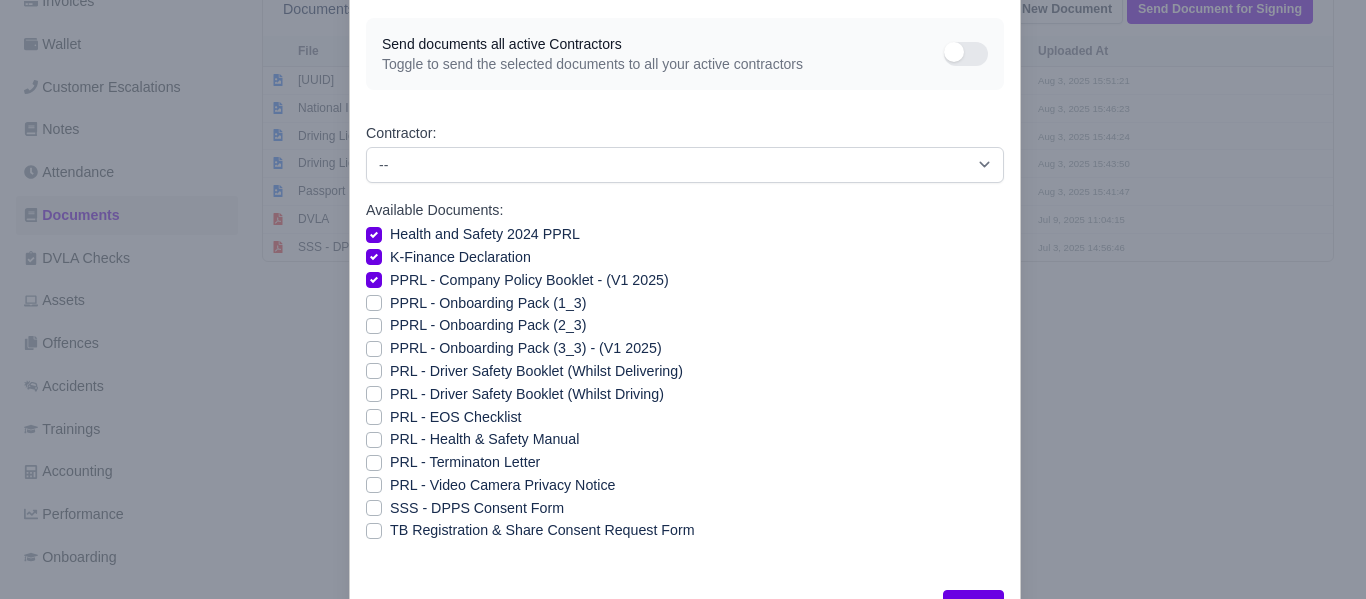 click on "PPRL - Onboarding Pack (1_3)" at bounding box center (488, 303) 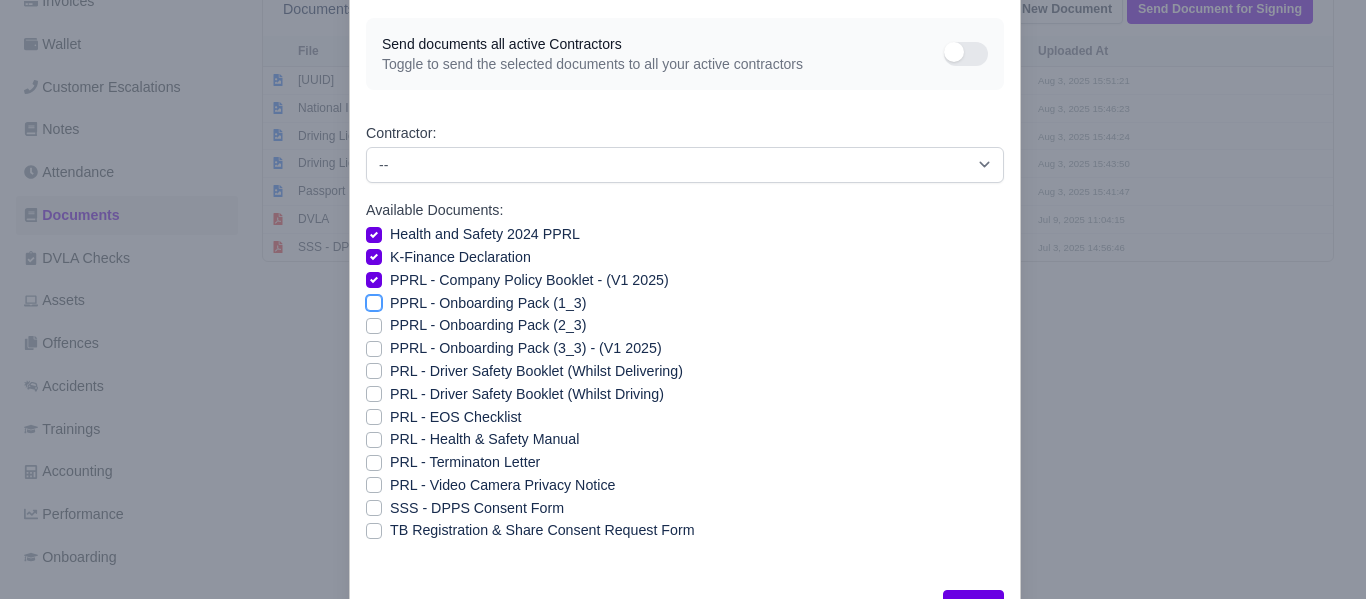 click on "PPRL - Onboarding Pack (1_3)" at bounding box center [374, 300] 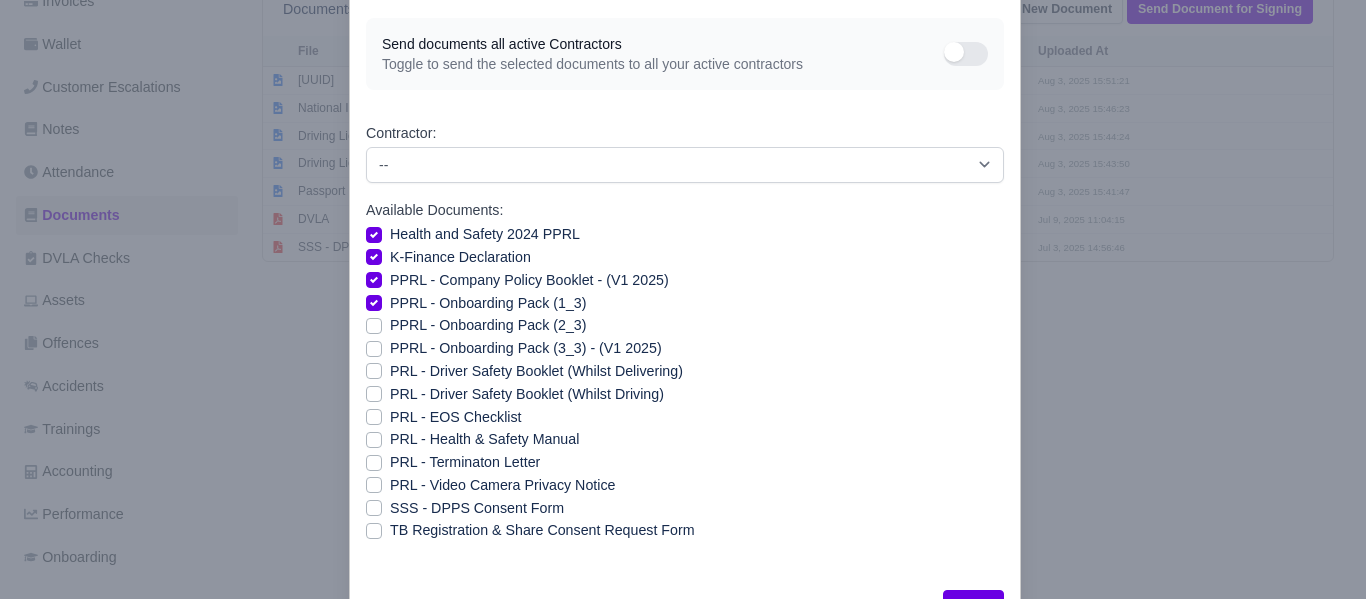 click on "PPRL - Onboarding Pack (2_3)" at bounding box center [488, 325] 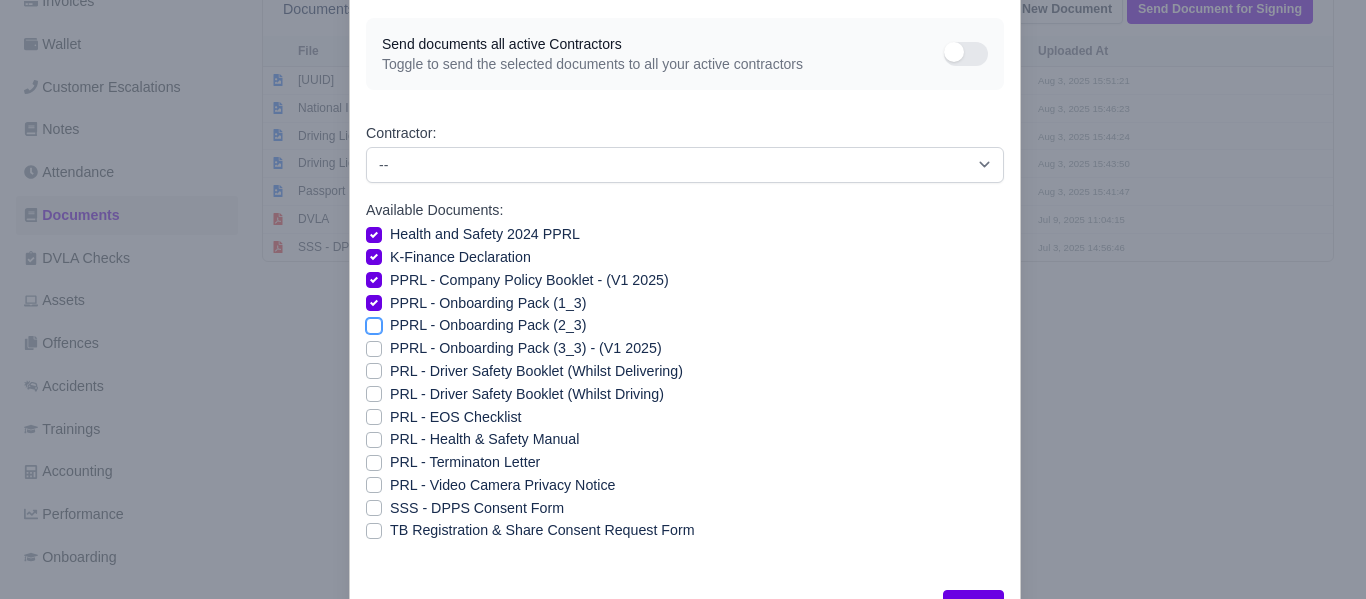 click on "PPRL - Onboarding Pack (2_3)" at bounding box center (374, 322) 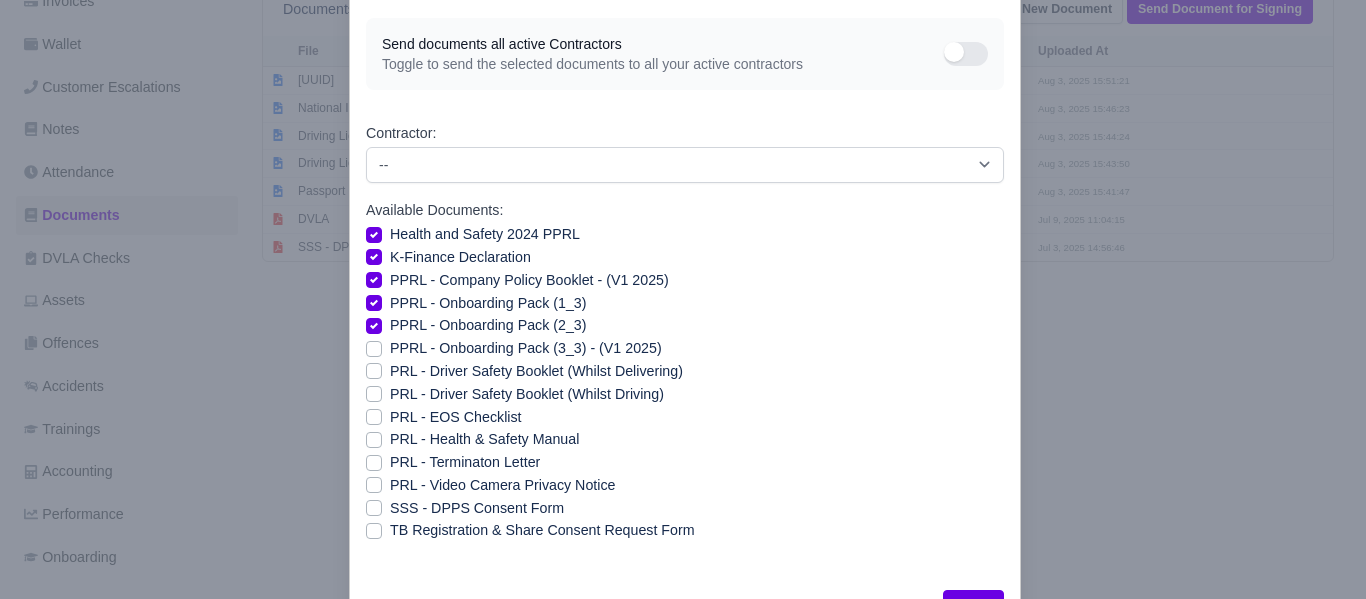 click on "PPRL - Onboarding Pack (3_3) - (V1 2025)" at bounding box center [526, 348] 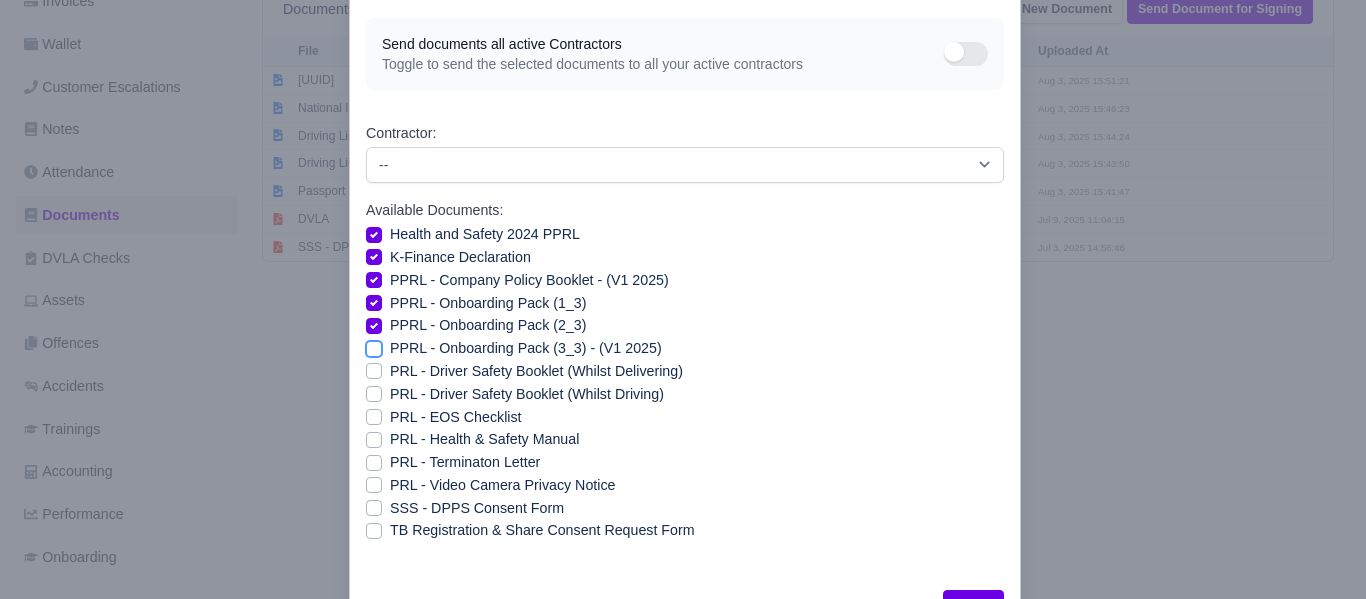 click on "PPRL - Onboarding Pack (3_3) - (V1 2025)" at bounding box center (374, 345) 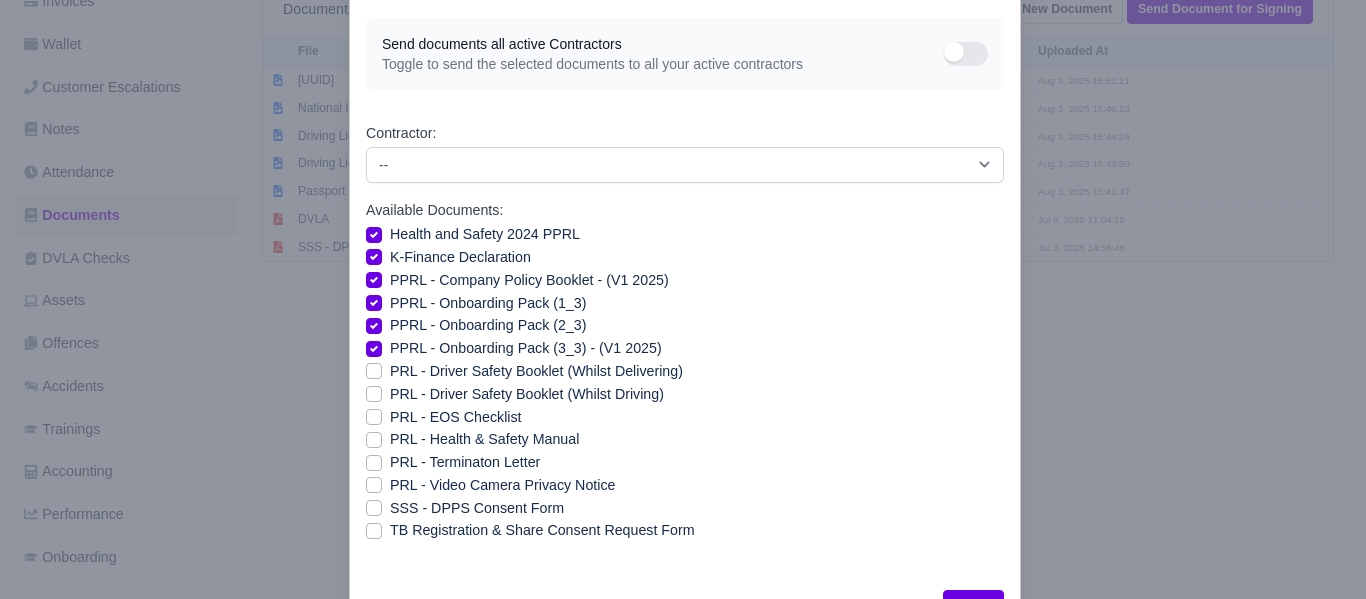 click on "PRL - Driver Safety Booklet (Whilst Delivering)" at bounding box center (536, 371) 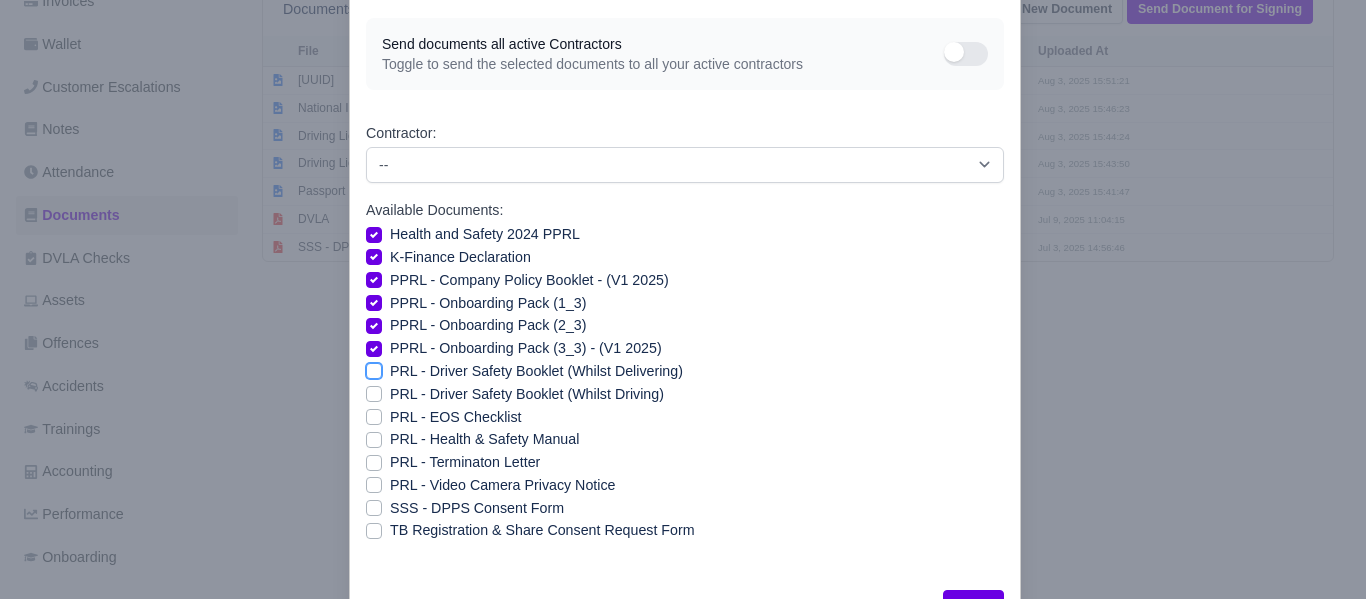 click on "PRL - Driver Safety Booklet (Whilst Delivering)" at bounding box center [374, 368] 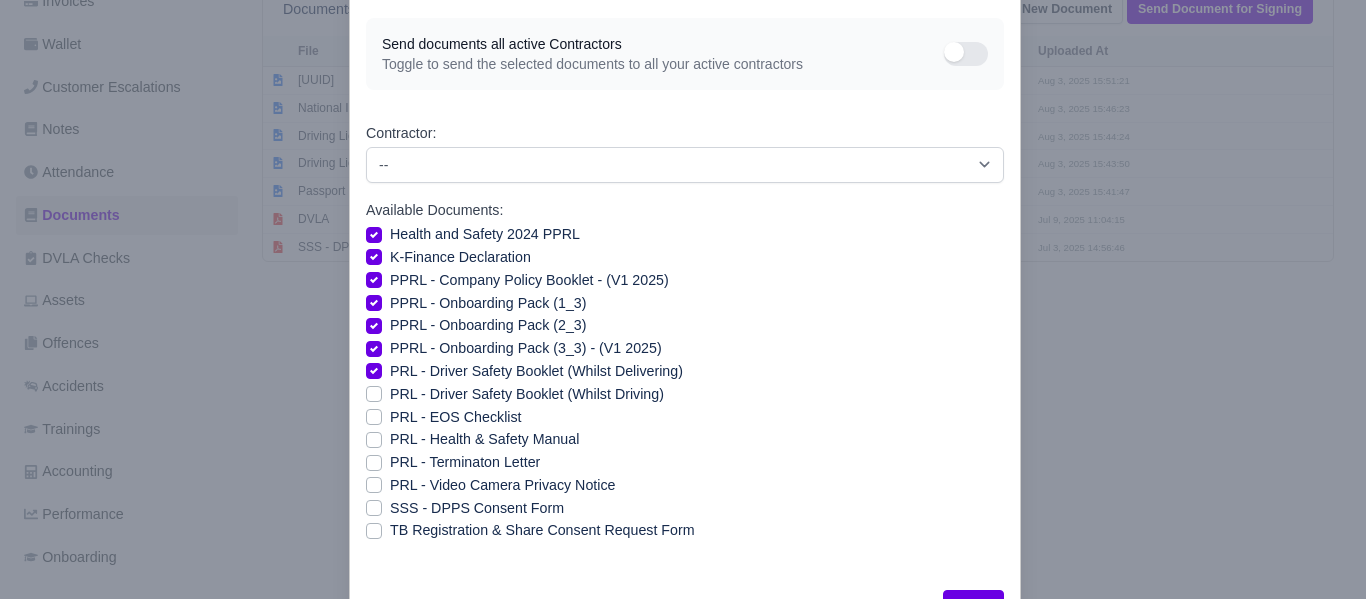 click on "PRL - Driver Safety Booklet (Whilst Driving)" at bounding box center [527, 394] 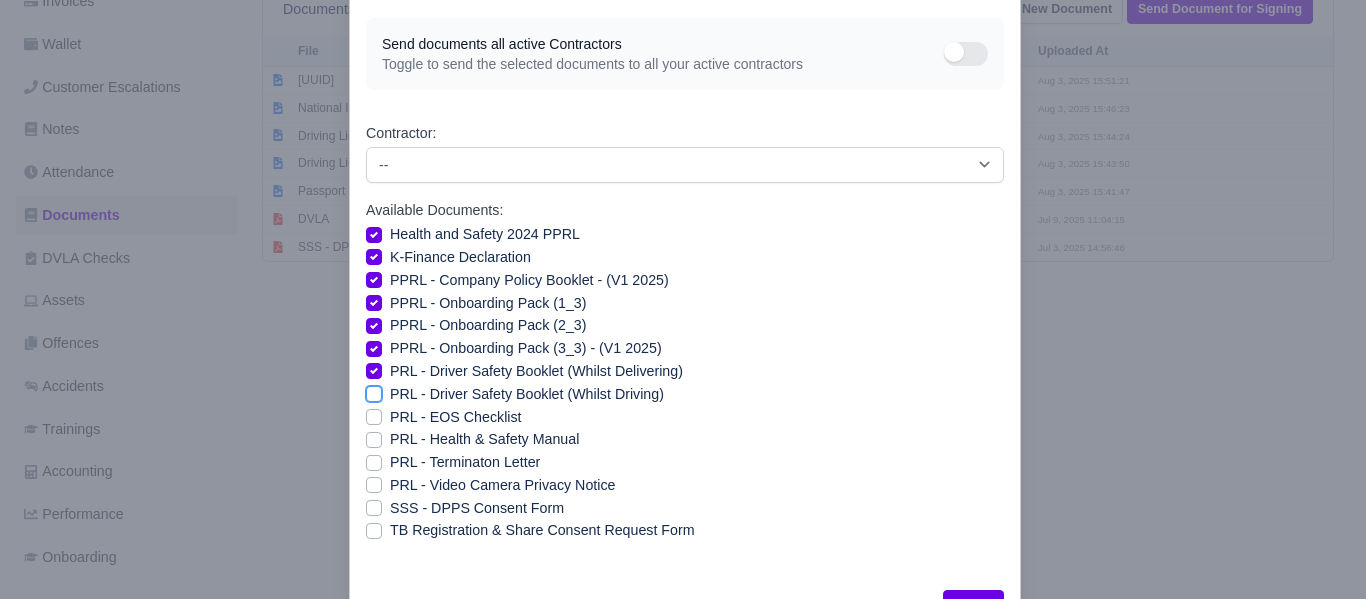 click on "PRL - Driver Safety Booklet (Whilst Driving)" at bounding box center (374, 391) 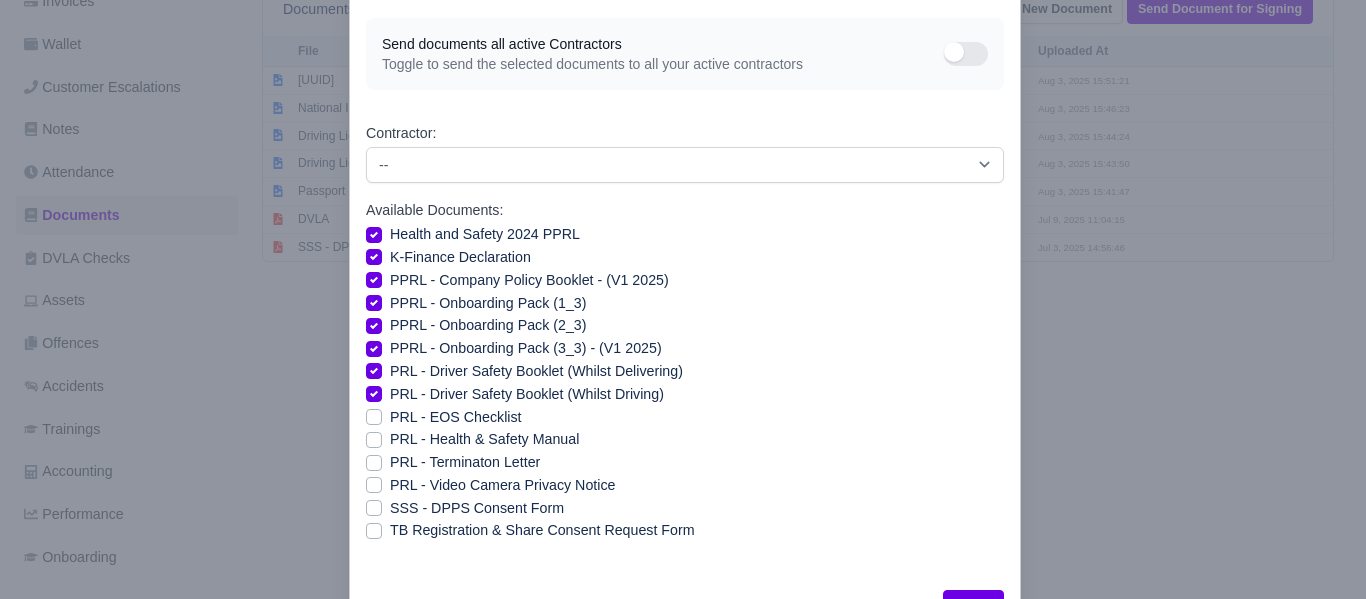 click on "PRL - Health & Safety Manual" at bounding box center (484, 439) 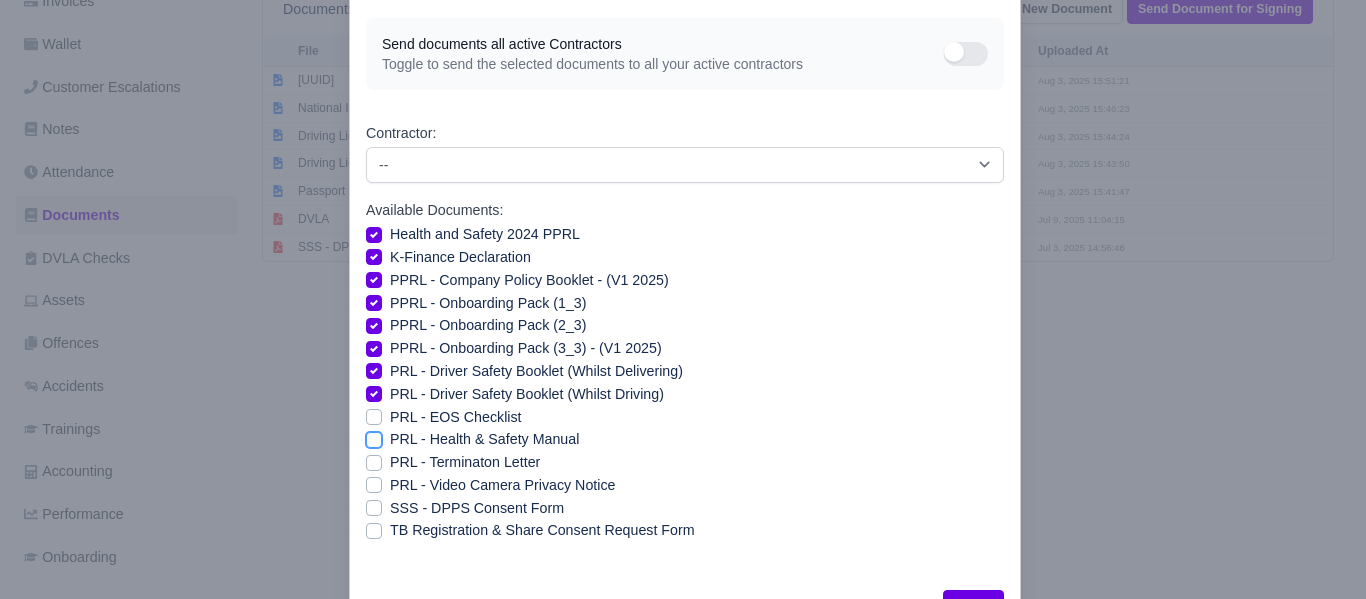 click on "PRL - Health & Safety Manual" at bounding box center [374, 436] 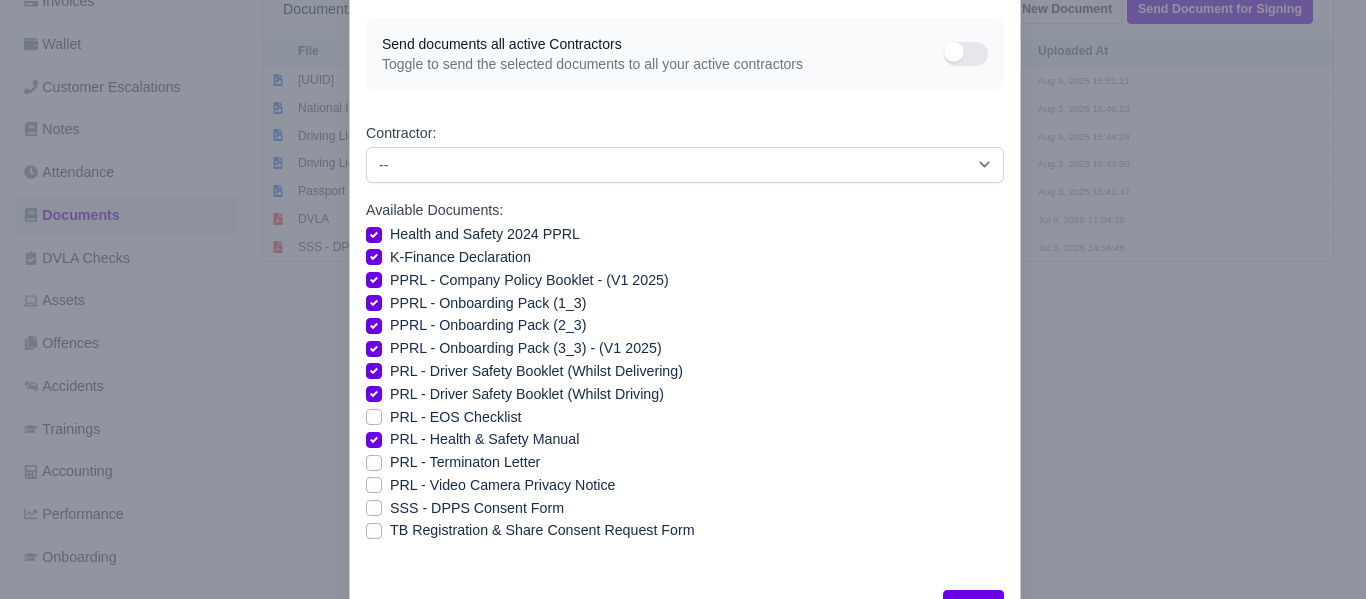 click on "SSS - DPPS Consent Form" at bounding box center (477, 508) 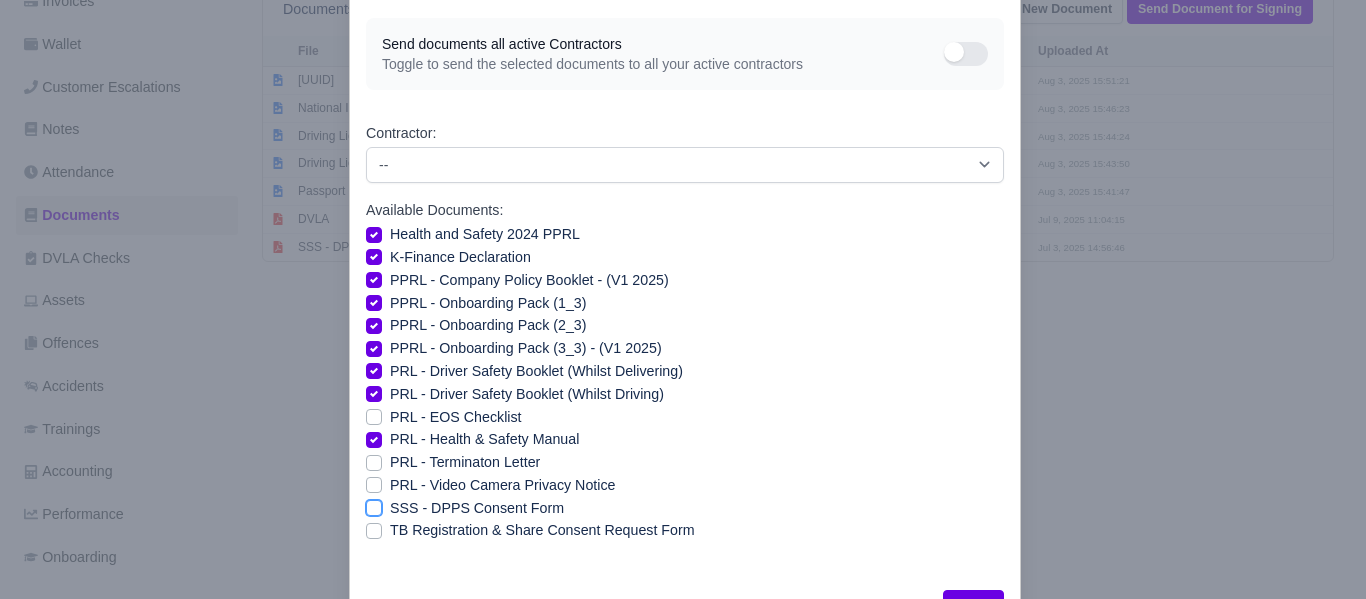 click on "SSS - DPPS Consent Form" at bounding box center (374, 505) 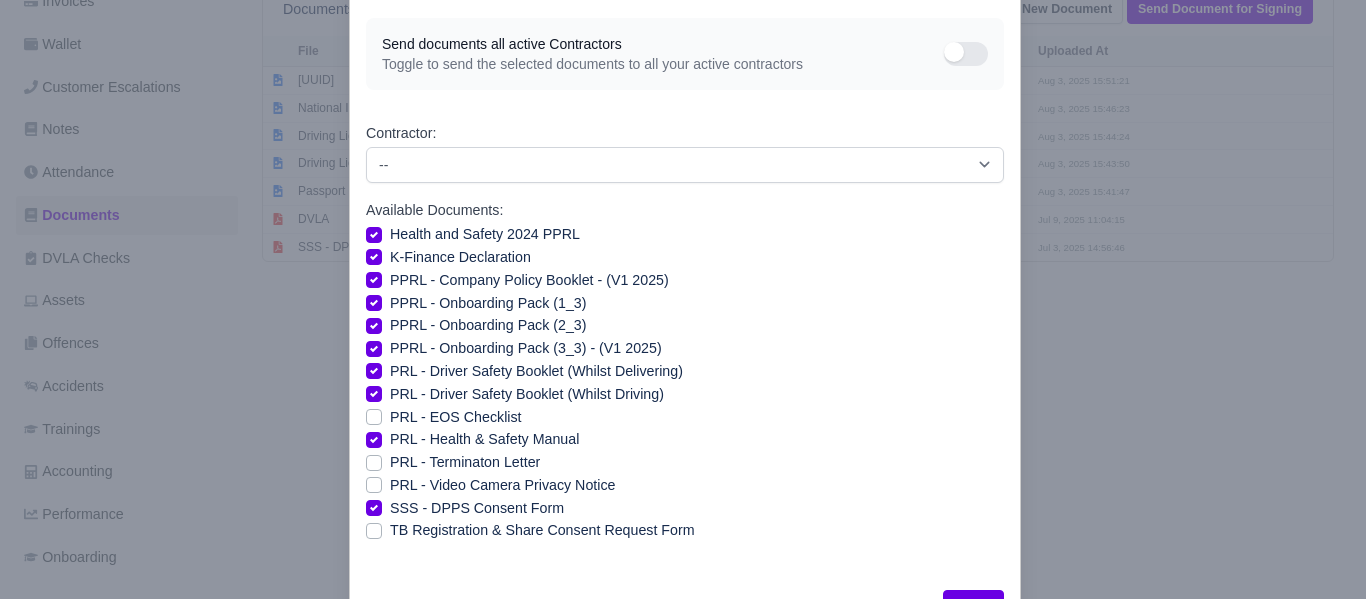 click on "SSS - DPPS Consent Form" at bounding box center (477, 508) 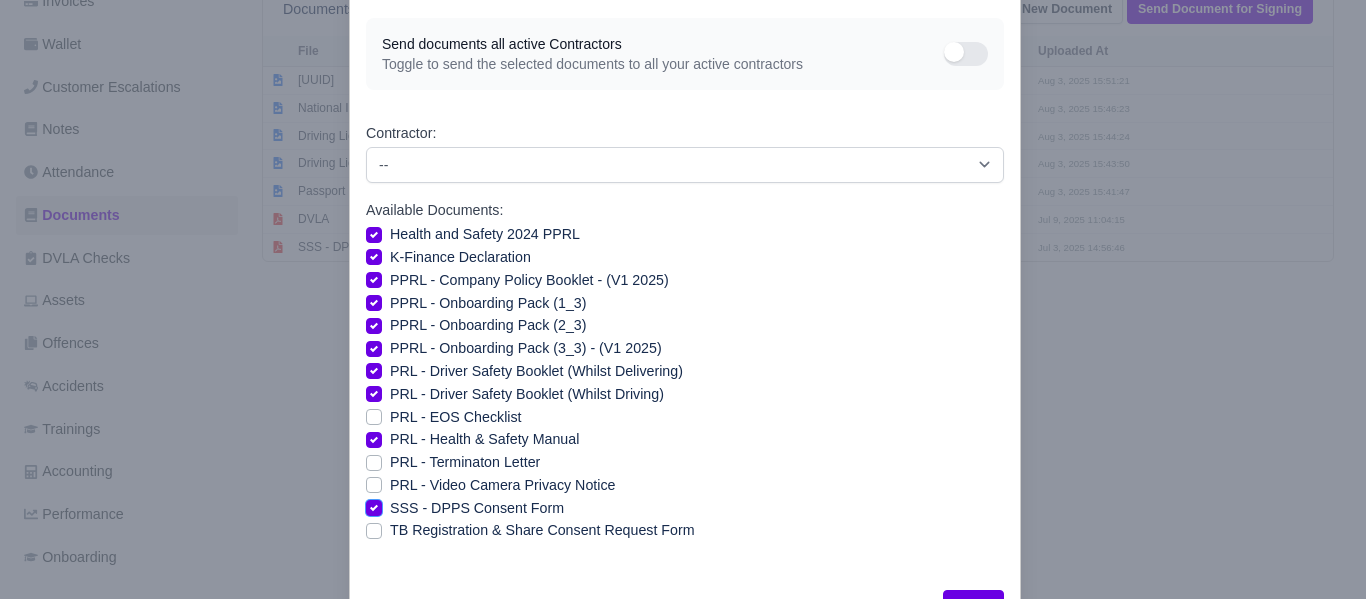 click on "SSS - DPPS Consent Form" at bounding box center [374, 505] 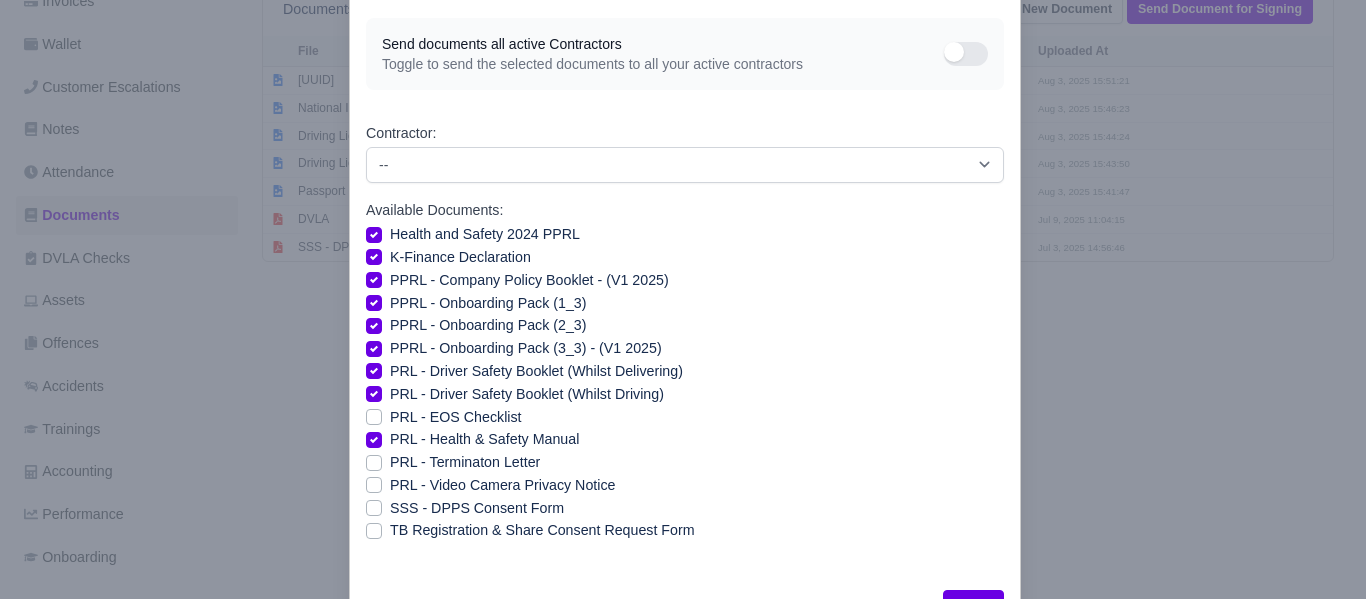click on "PRL - Video Camera Privacy Notice" at bounding box center (502, 485) 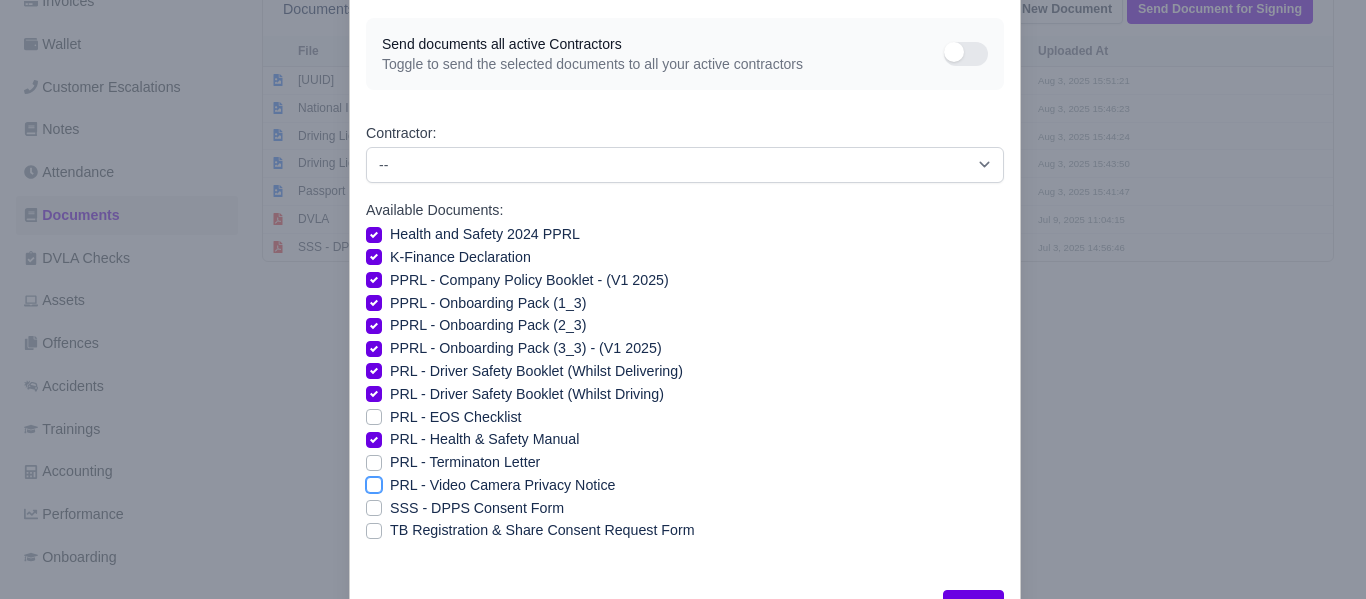 click on "PRL - Video Camera Privacy Notice" at bounding box center [374, 482] 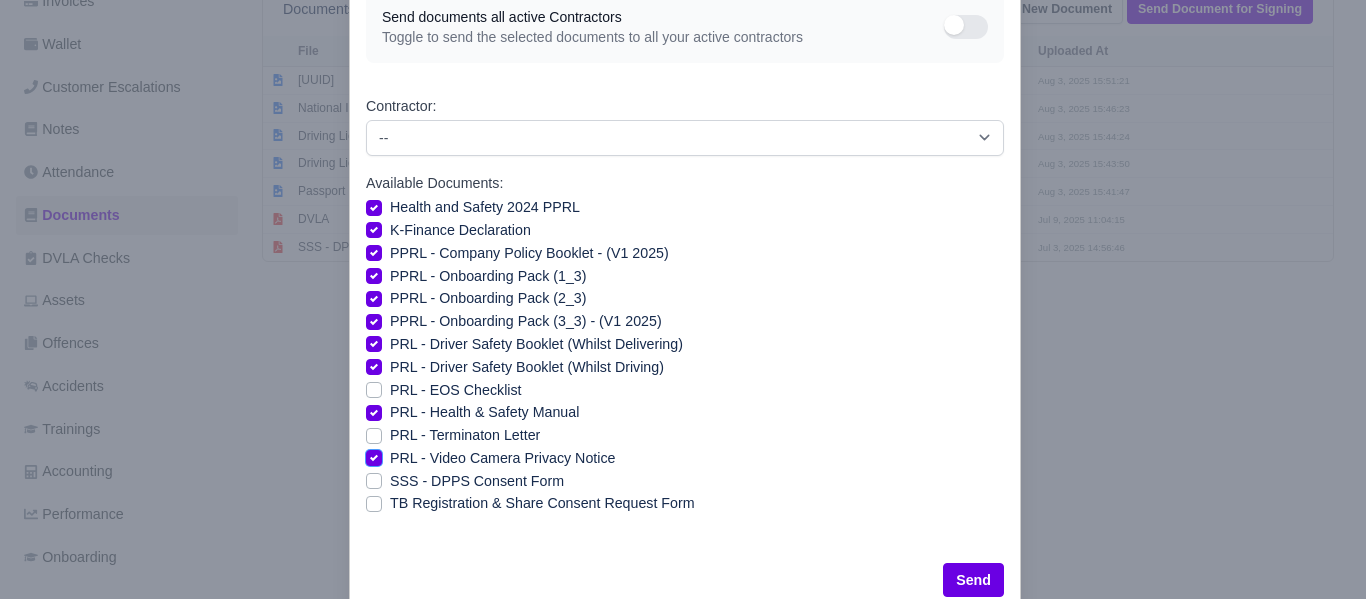 scroll, scrollTop: 117, scrollLeft: 0, axis: vertical 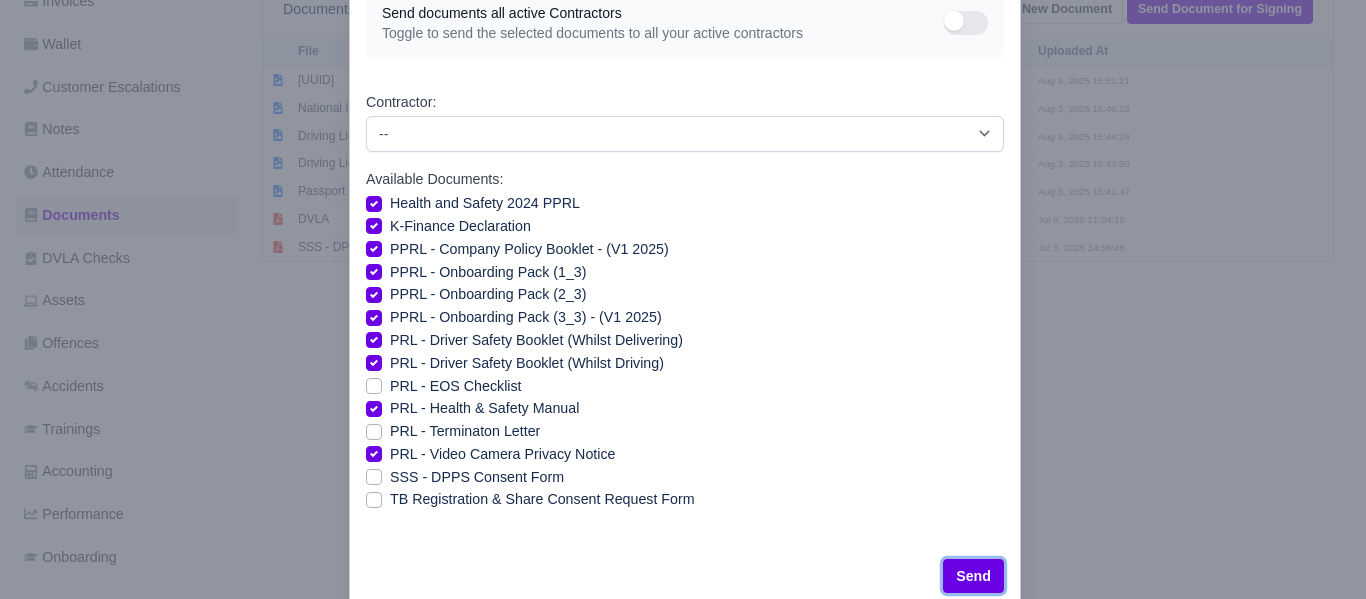 click on "Send" at bounding box center (973, 576) 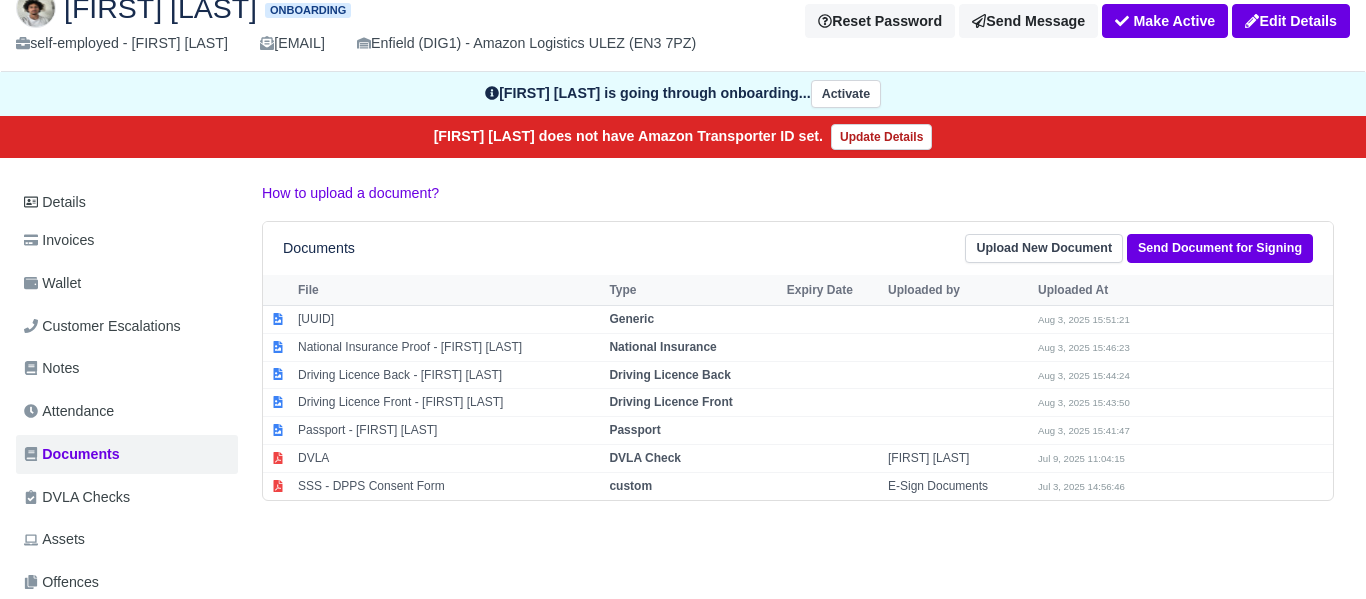 scroll, scrollTop: 77, scrollLeft: 0, axis: vertical 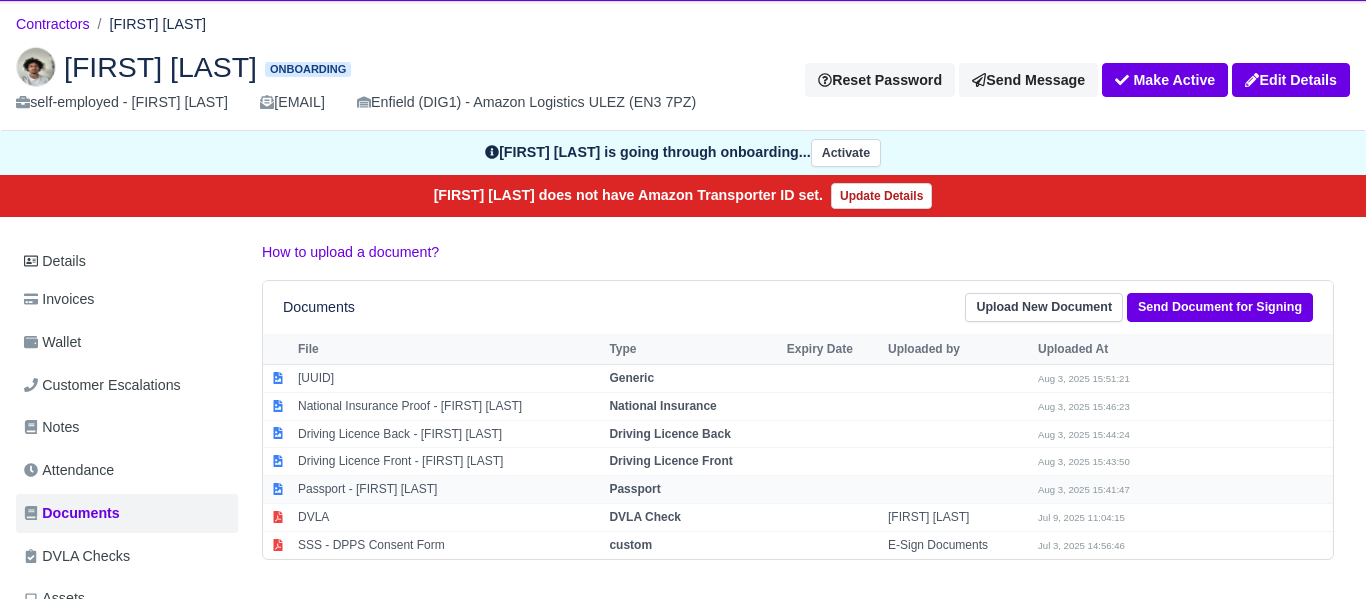 click on "Passport" at bounding box center (634, 489) 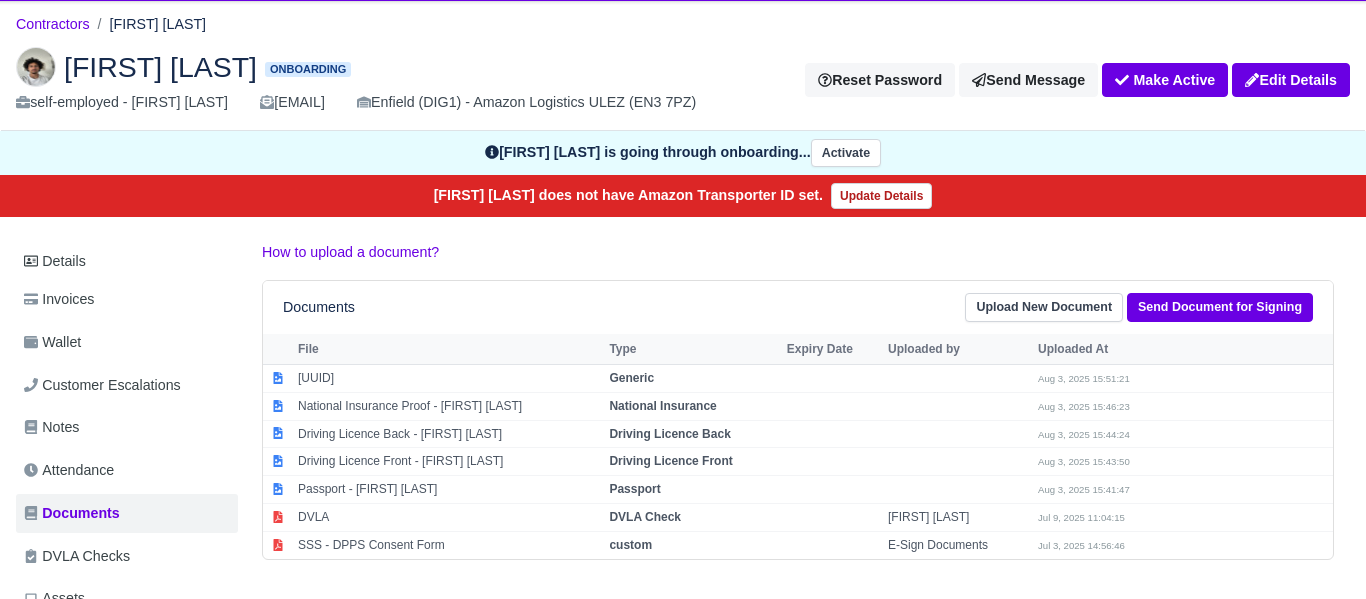 scroll, scrollTop: 0, scrollLeft: 0, axis: both 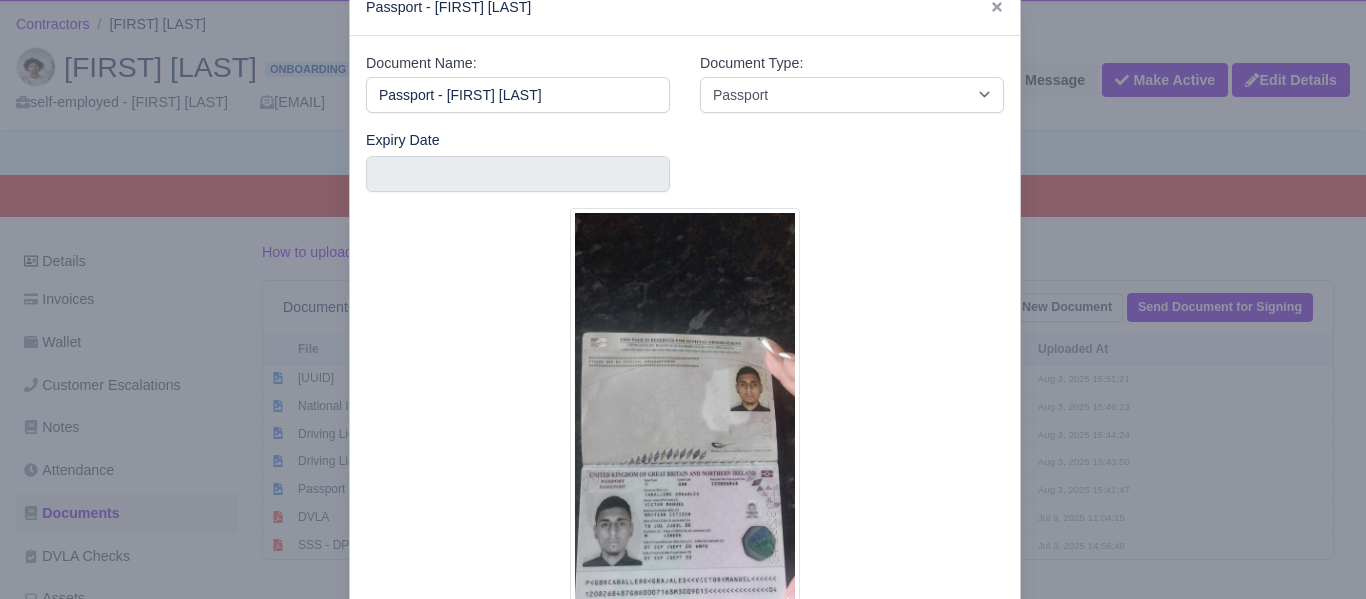 click at bounding box center (683, 299) 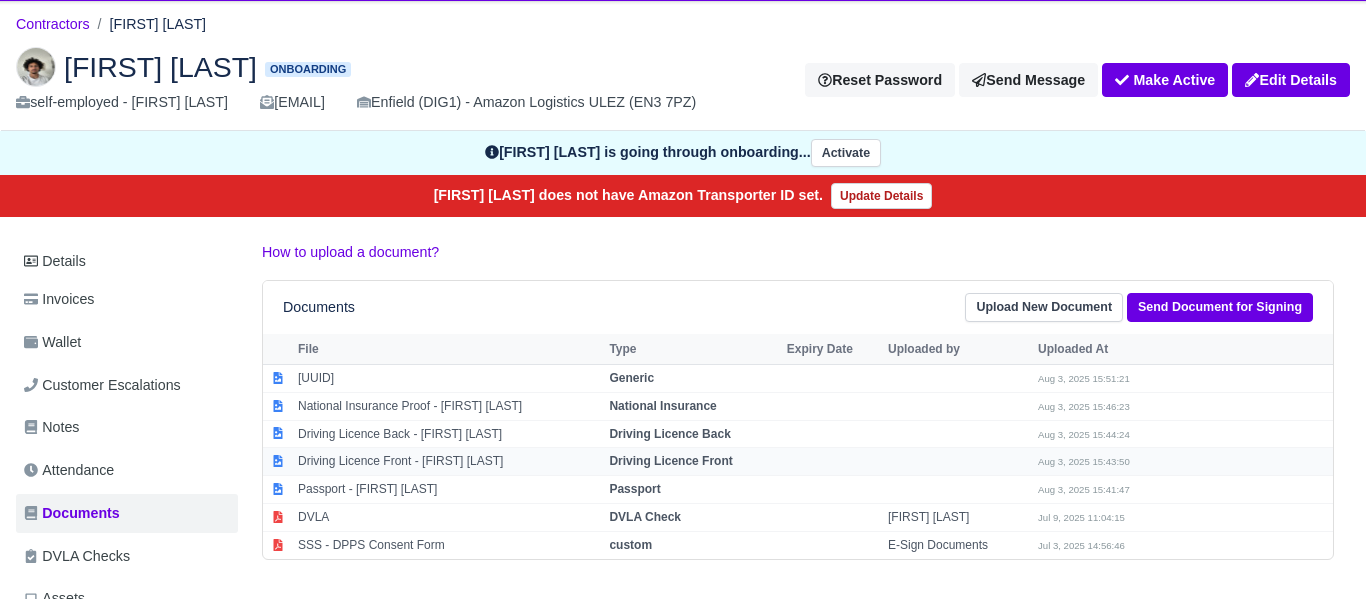 click on "Driving Licence Front" at bounding box center [670, 461] 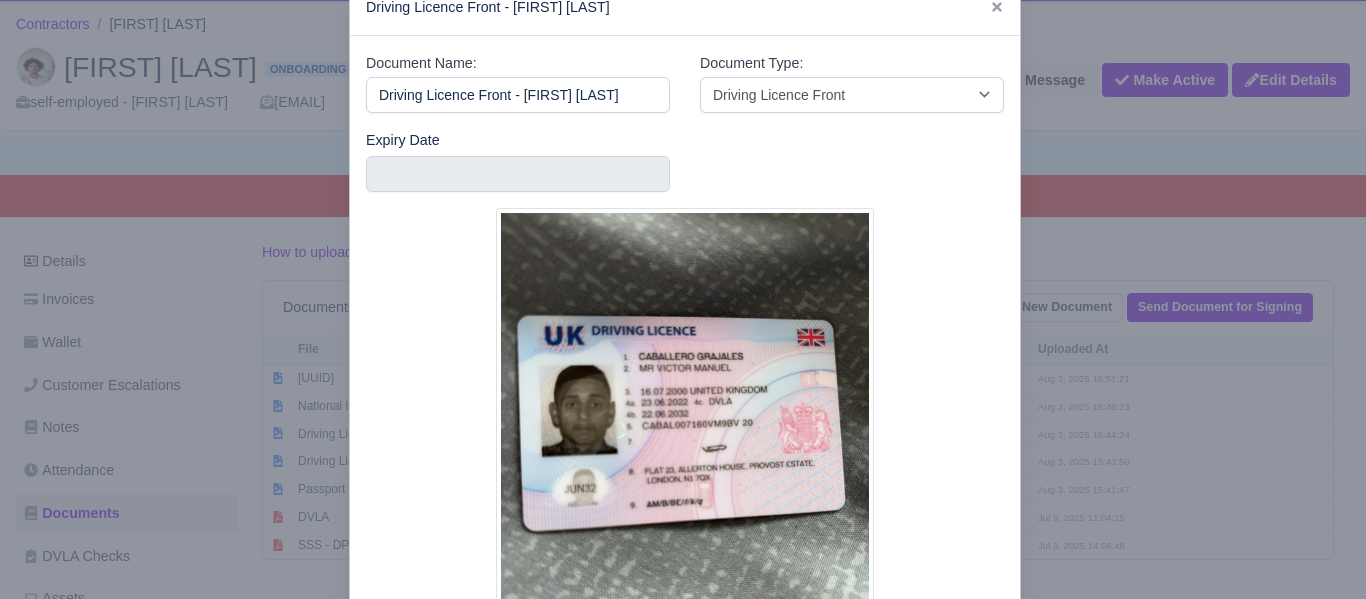 click at bounding box center (683, 299) 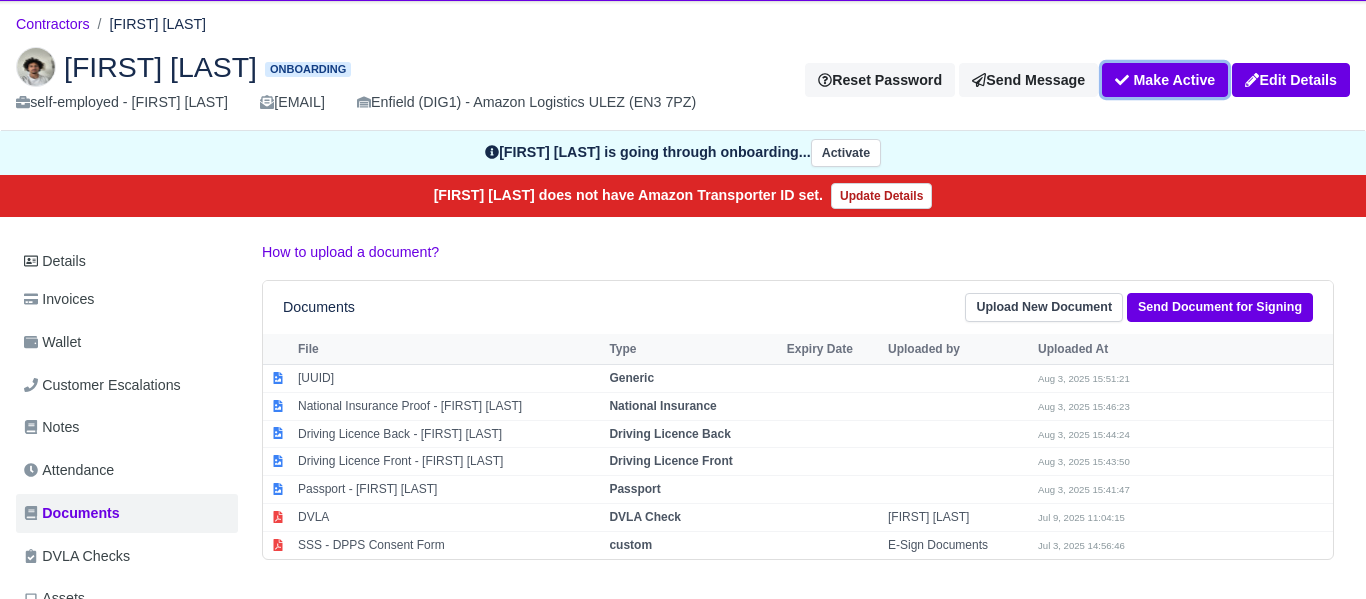 click on "Make Active" at bounding box center (1165, 80) 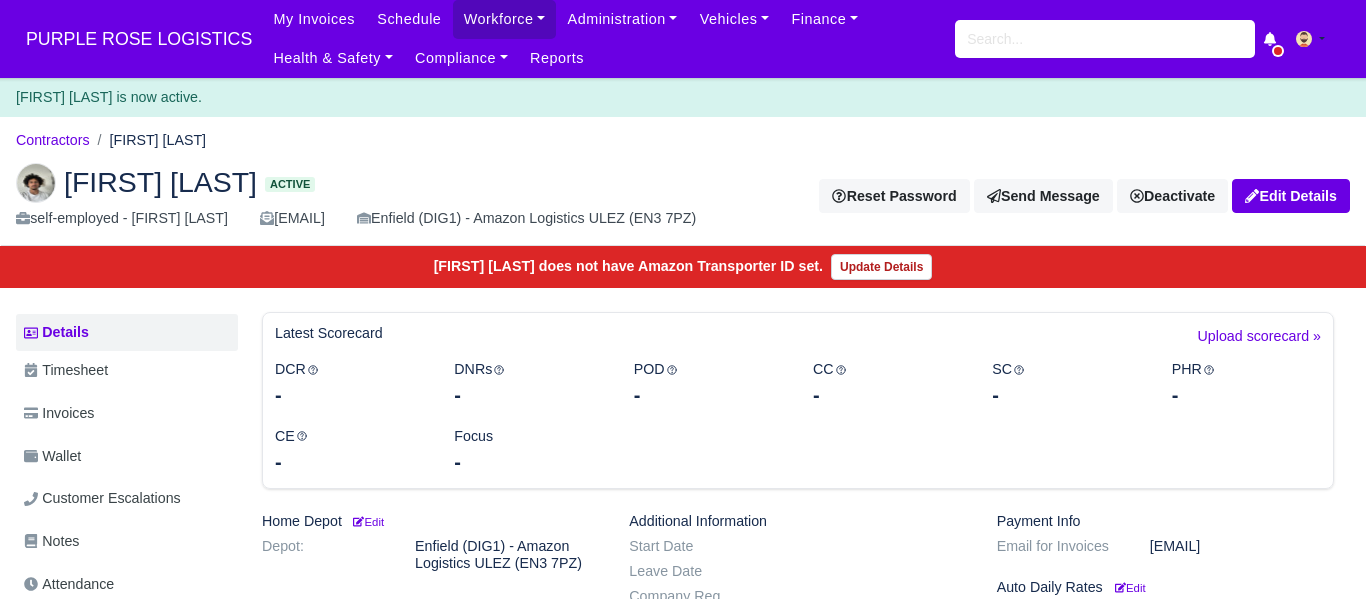 scroll, scrollTop: 0, scrollLeft: 0, axis: both 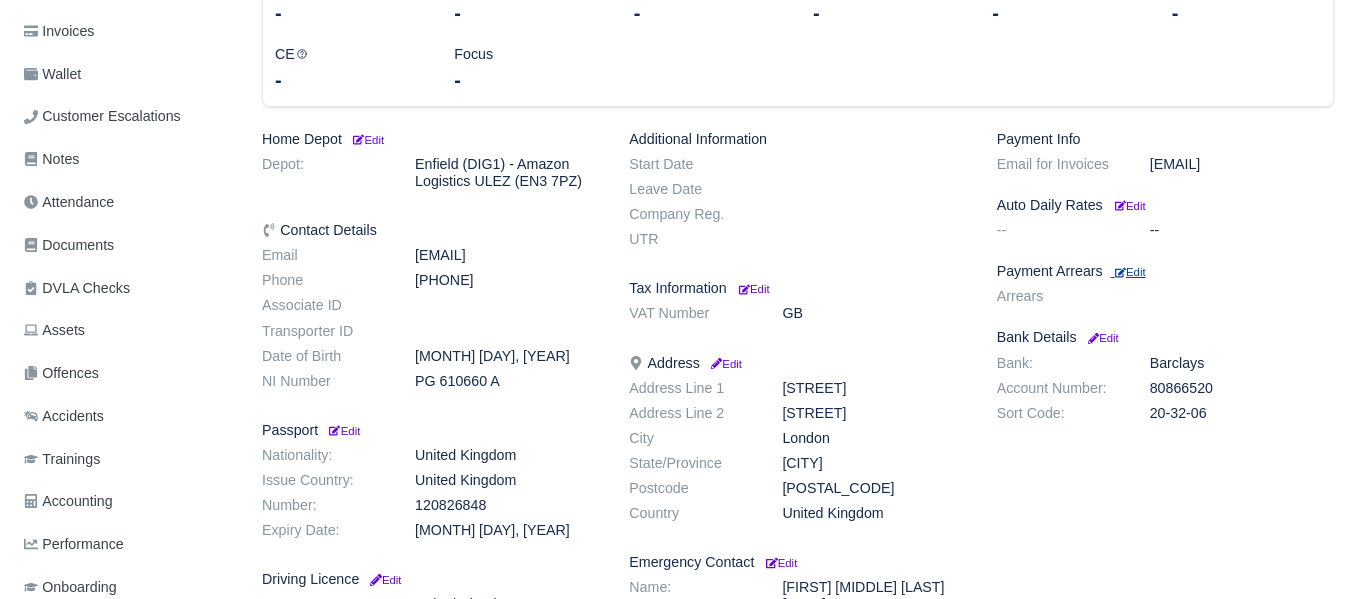 click on "Edit" at bounding box center [1130, 272] 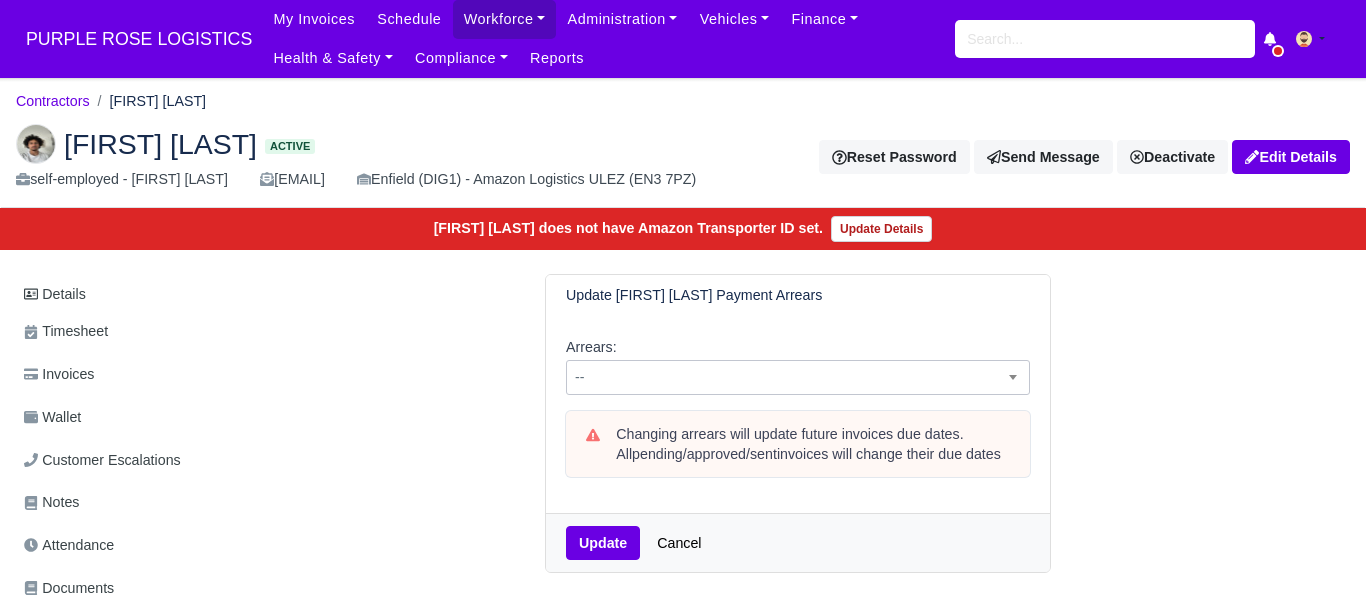 scroll, scrollTop: 0, scrollLeft: 0, axis: both 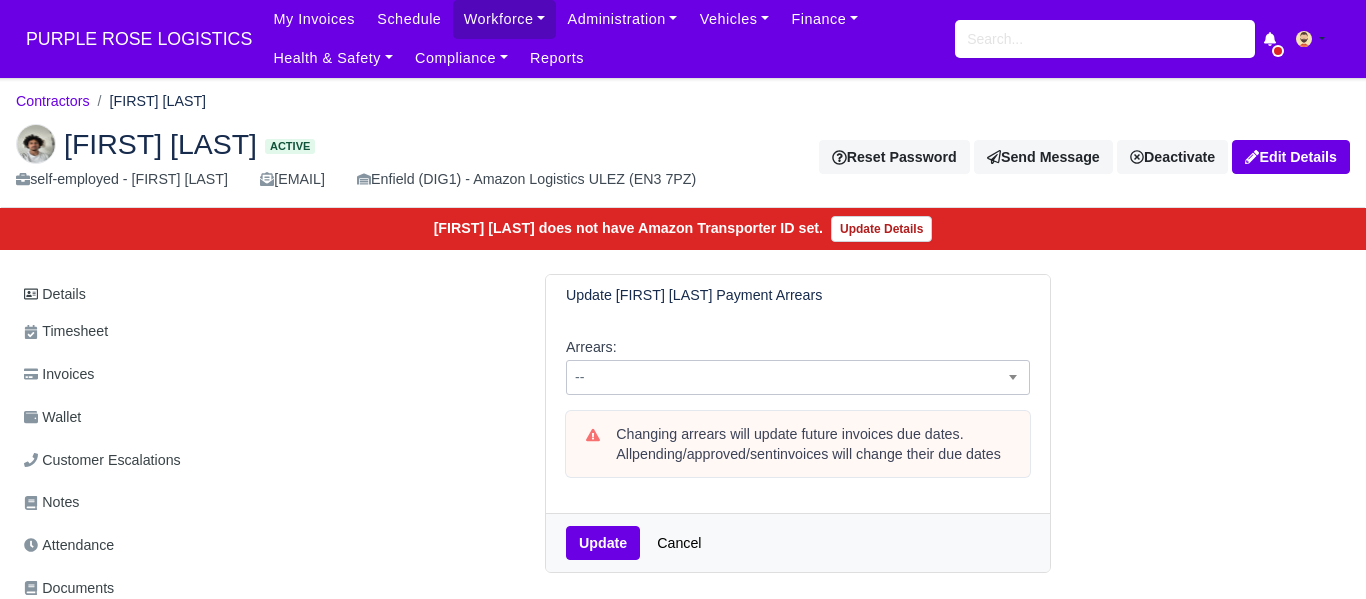 click on "--" at bounding box center [798, 377] 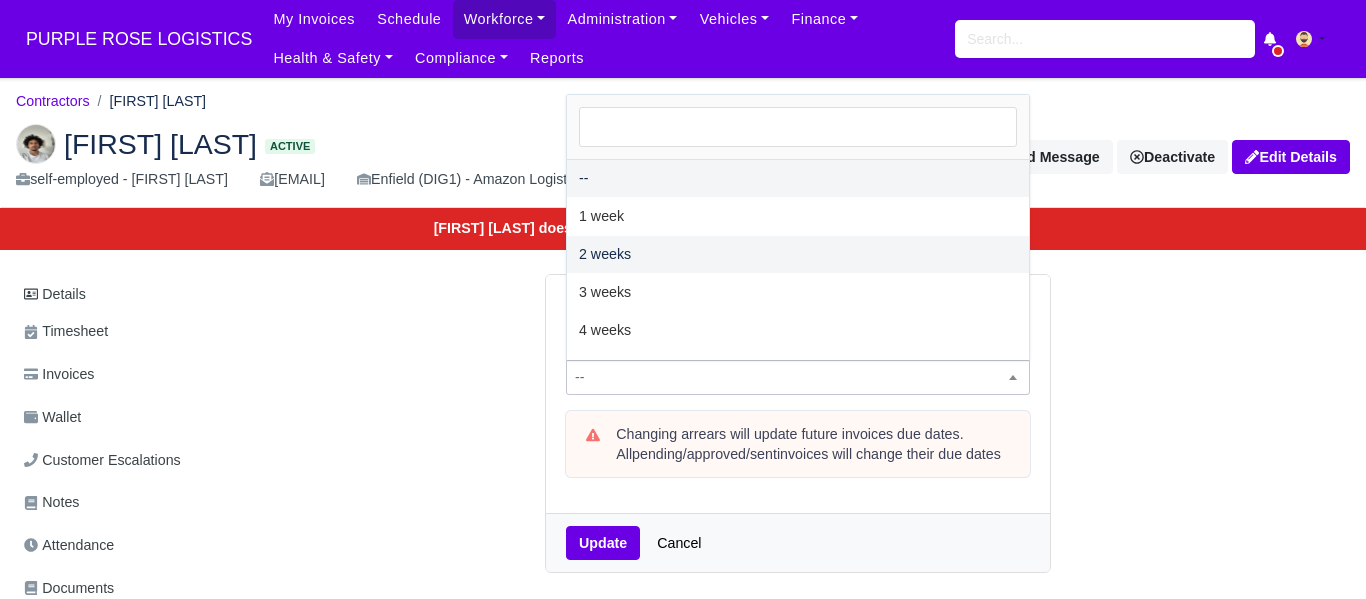 drag, startPoint x: 607, startPoint y: 254, endPoint x: 623, endPoint y: 385, distance: 131.97348 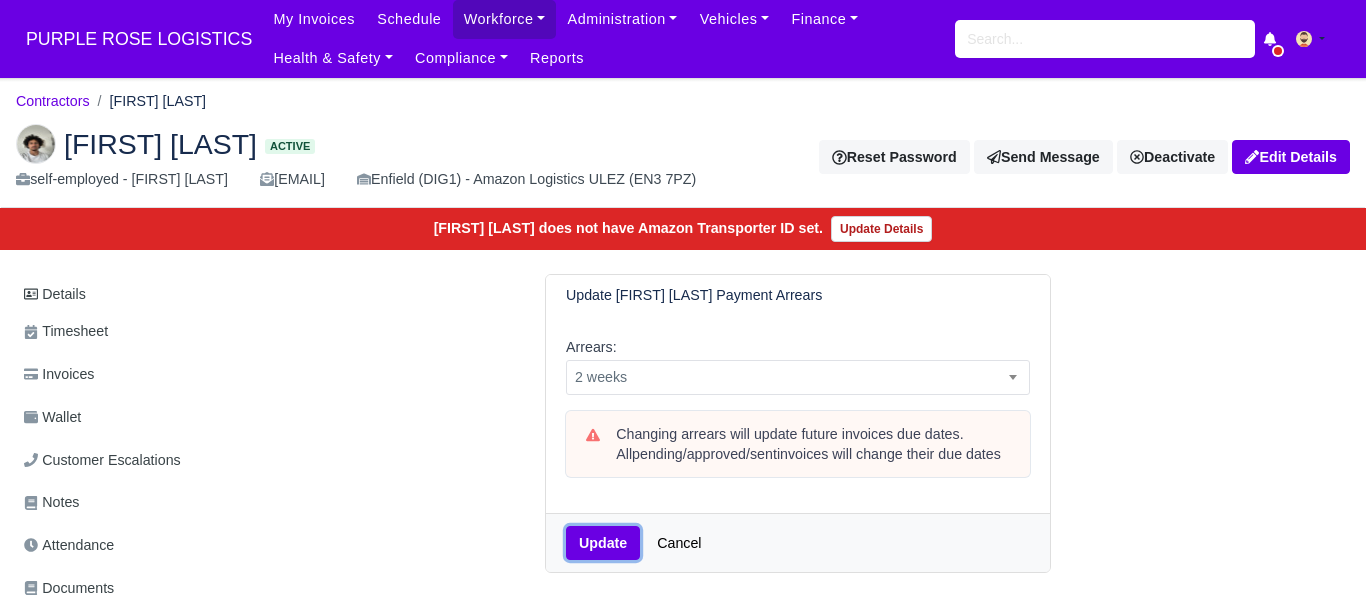 click on "Update" at bounding box center [603, 543] 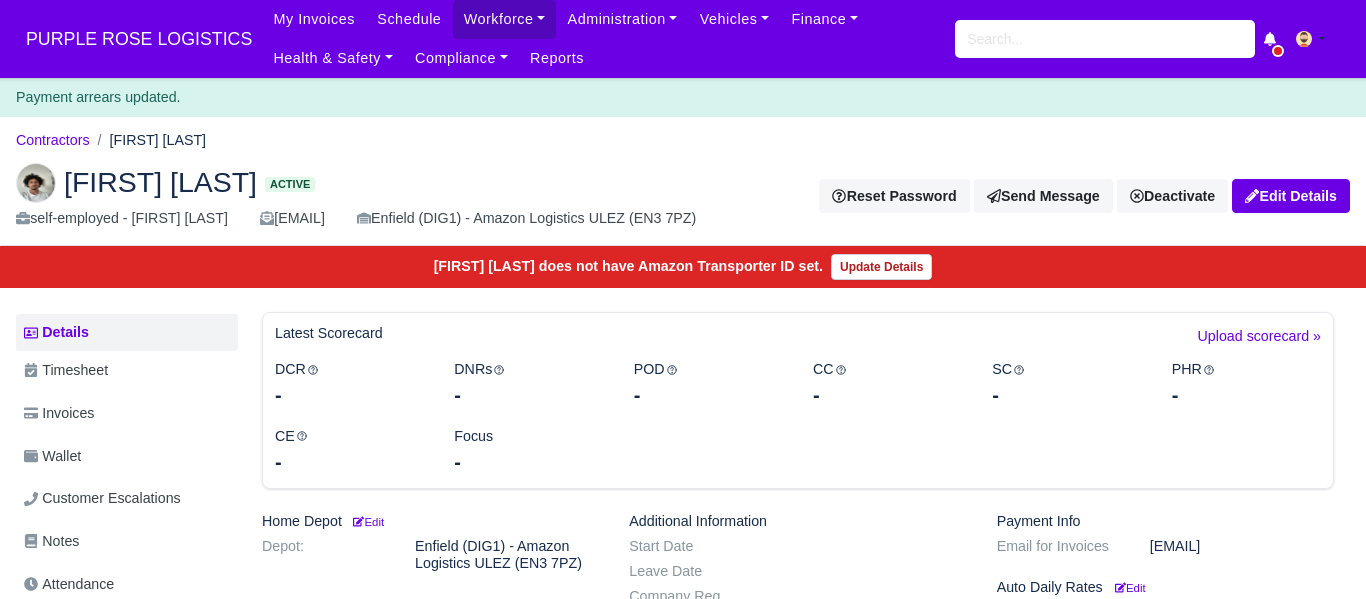 scroll, scrollTop: 0, scrollLeft: 0, axis: both 